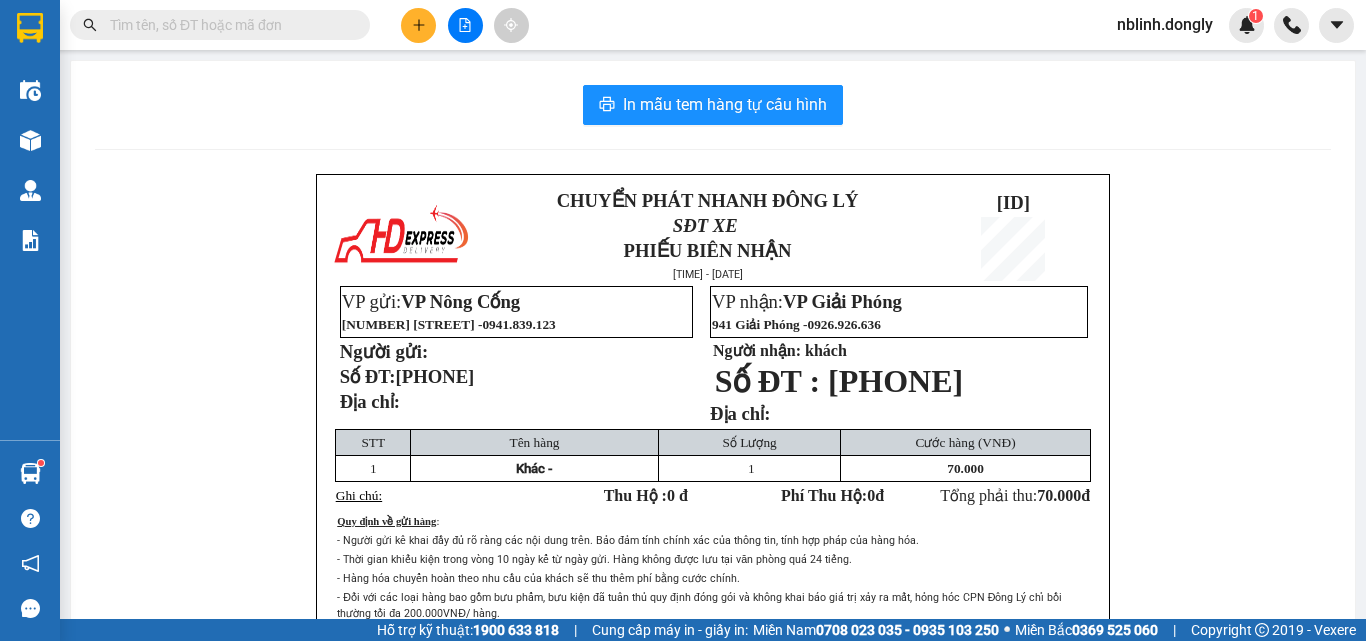scroll, scrollTop: 0, scrollLeft: 0, axis: both 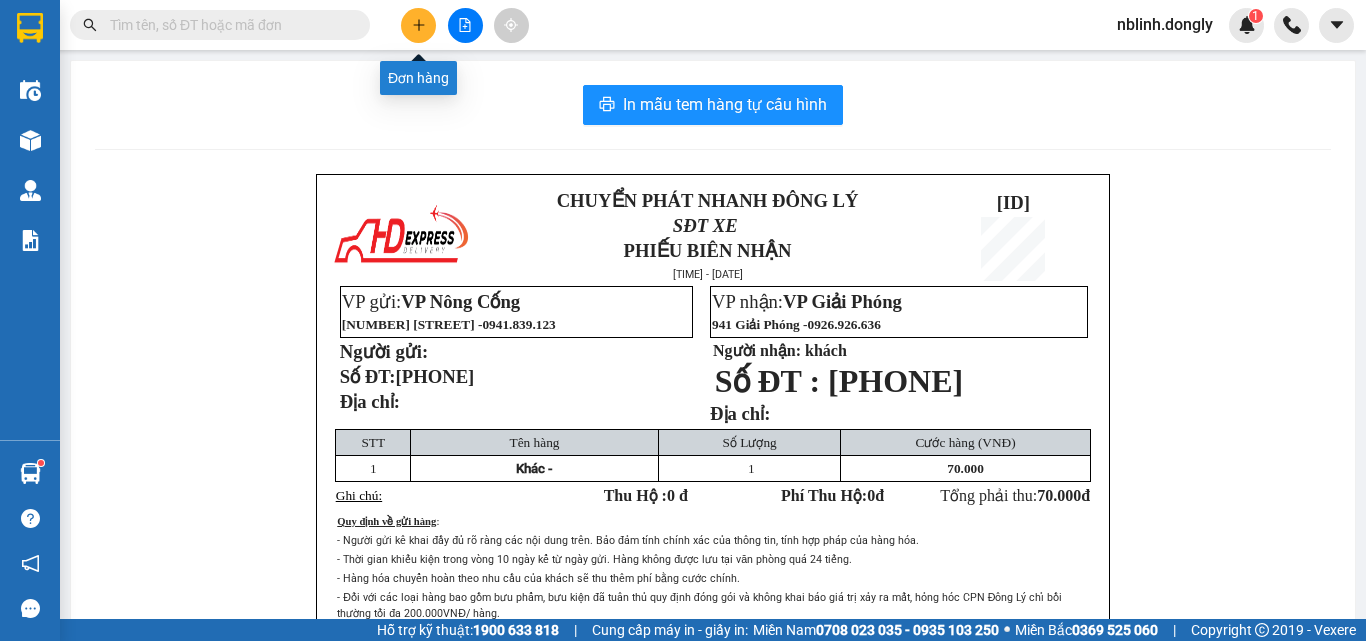 click 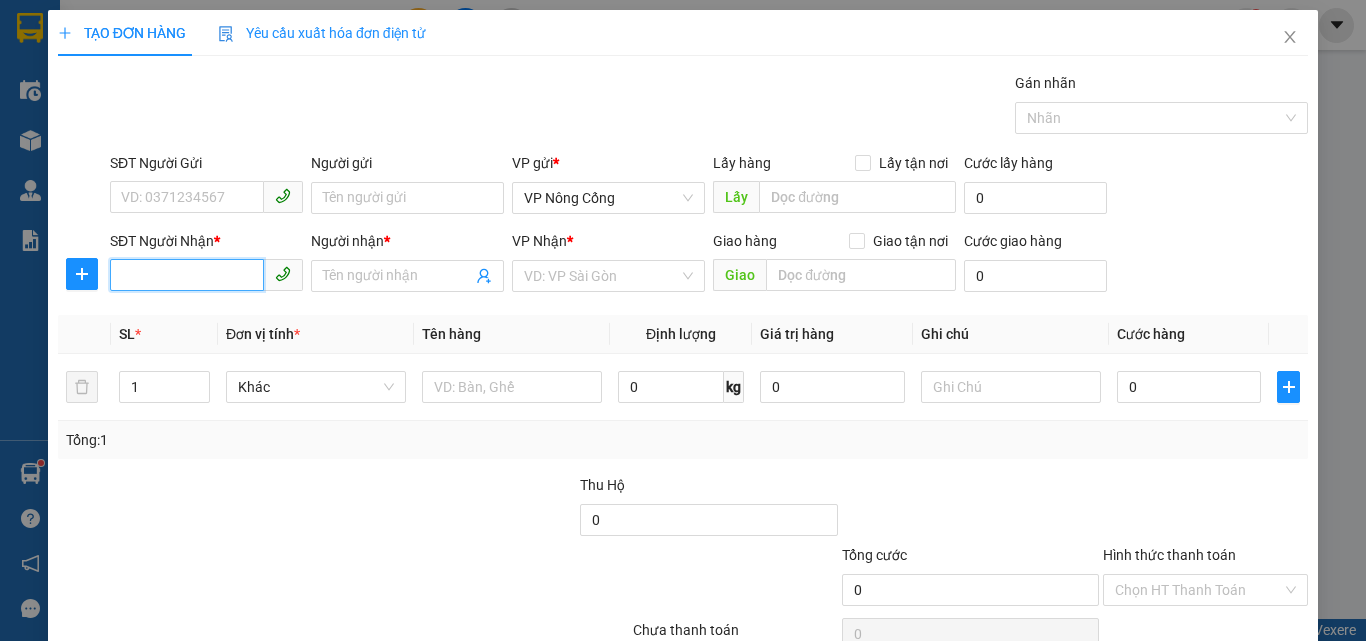click on "SĐT Người Nhận  *" at bounding box center (187, 275) 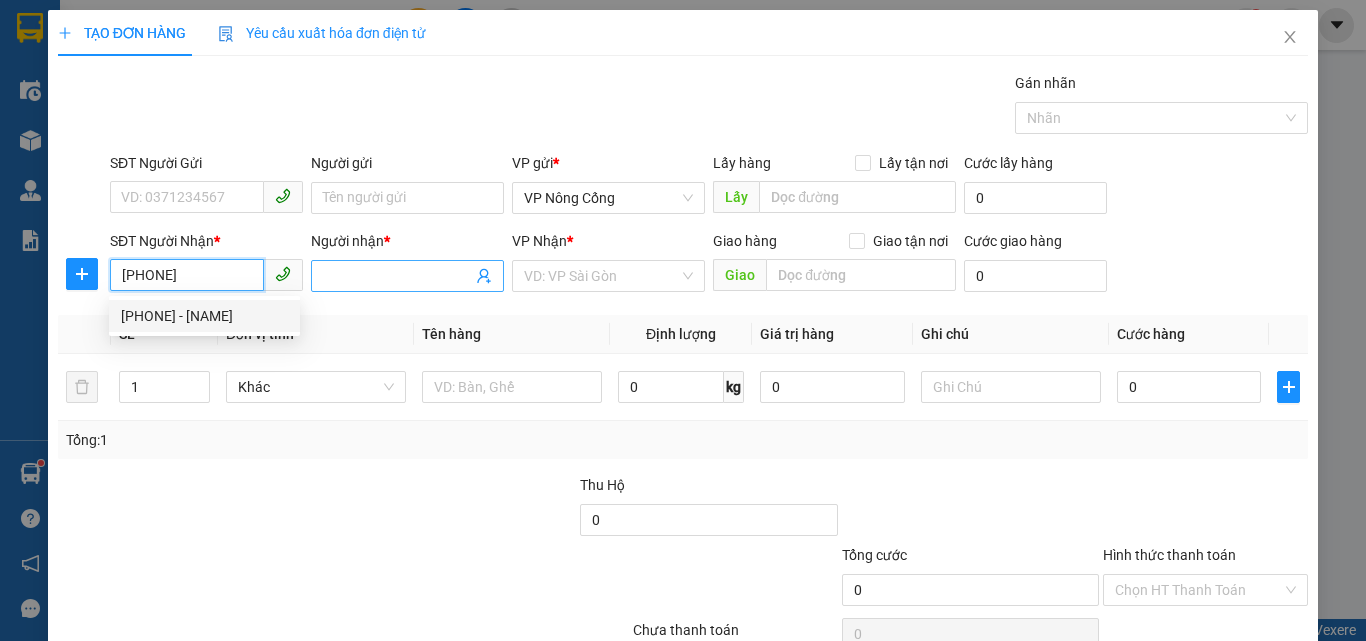 type on "[PHONE]" 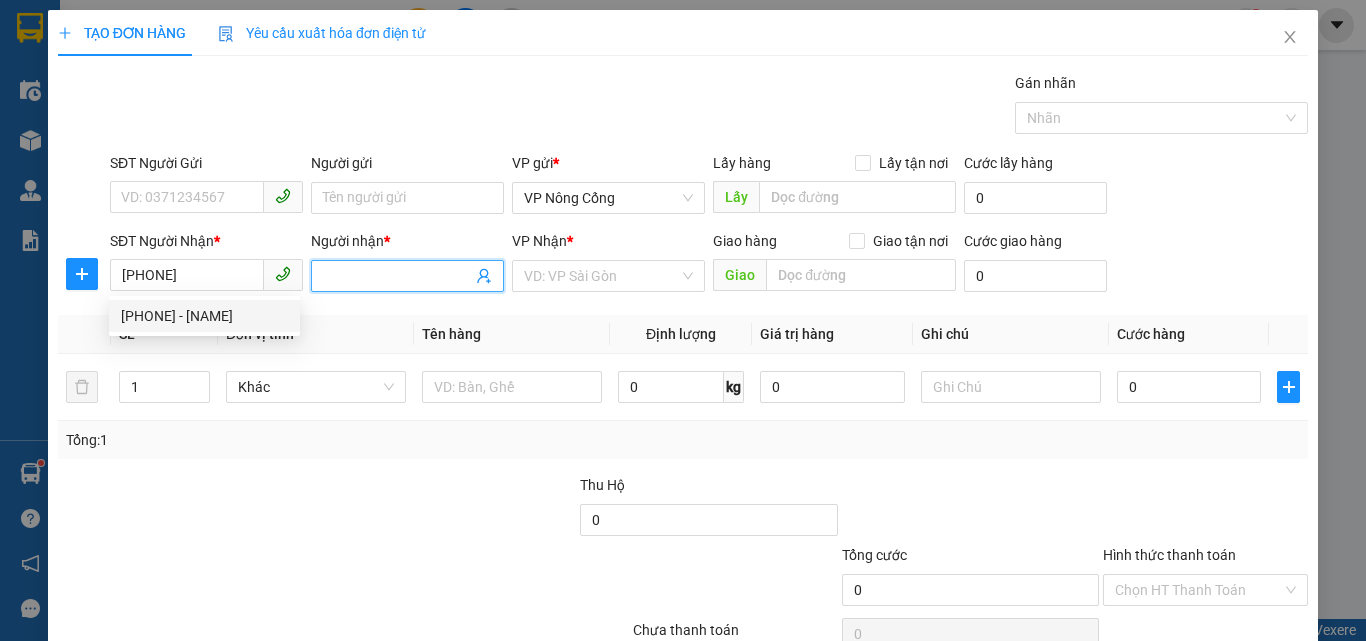 click on "Người nhận  *" at bounding box center [397, 276] 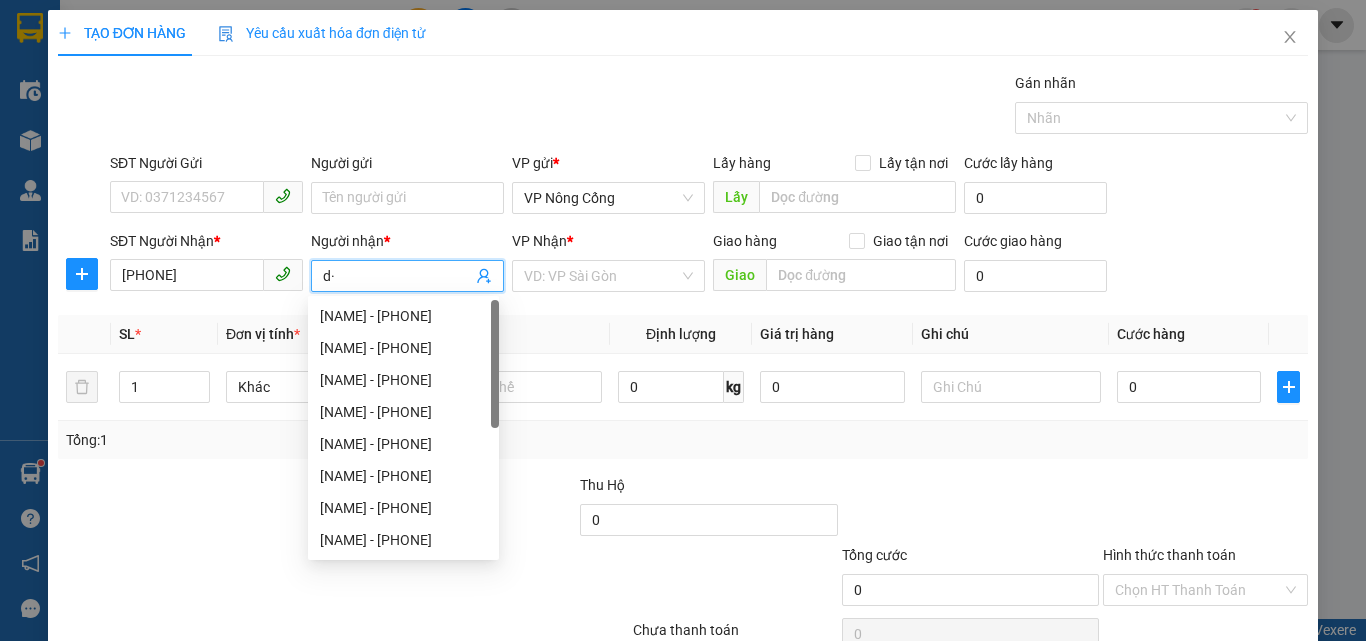 type on "d" 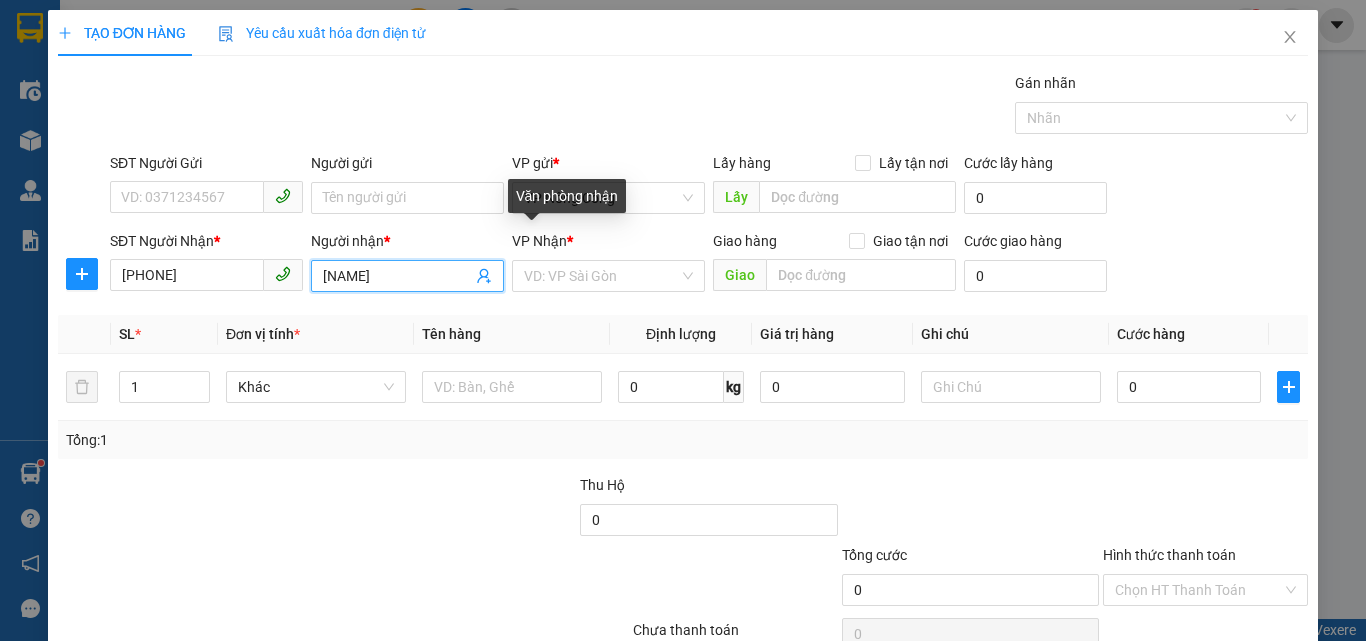 type on "[NAME]" 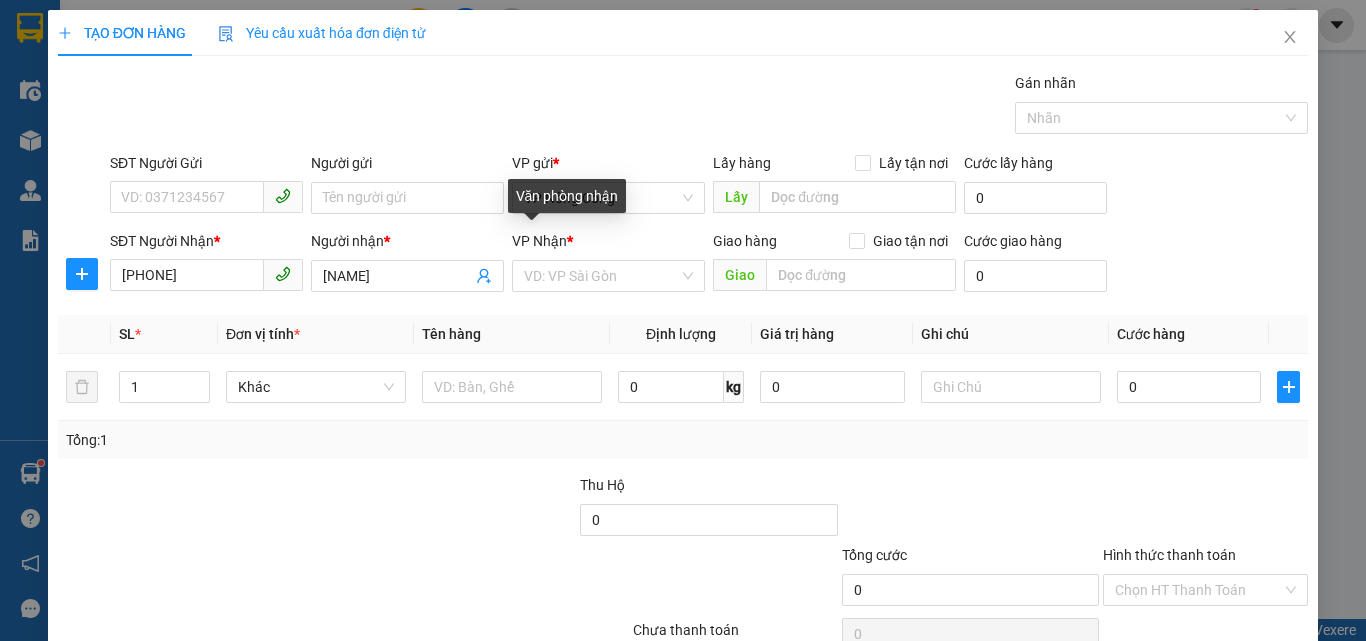 click on "VP Nhận" at bounding box center [539, 241] 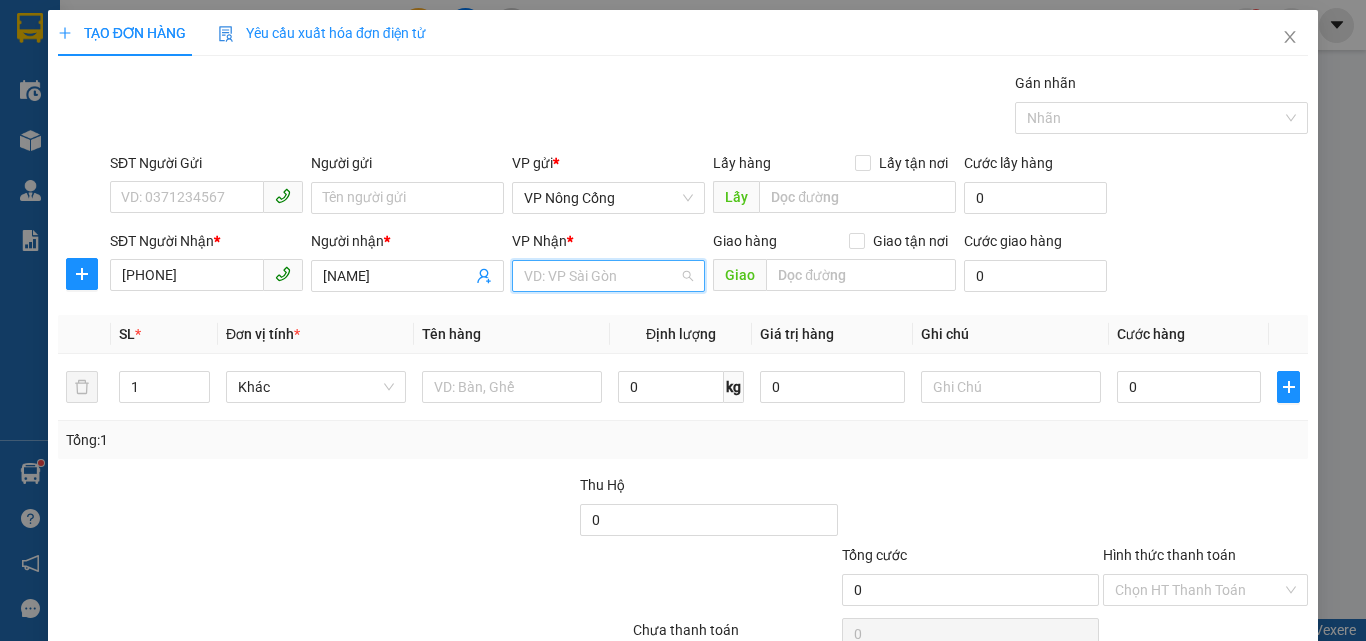 click at bounding box center [601, 276] 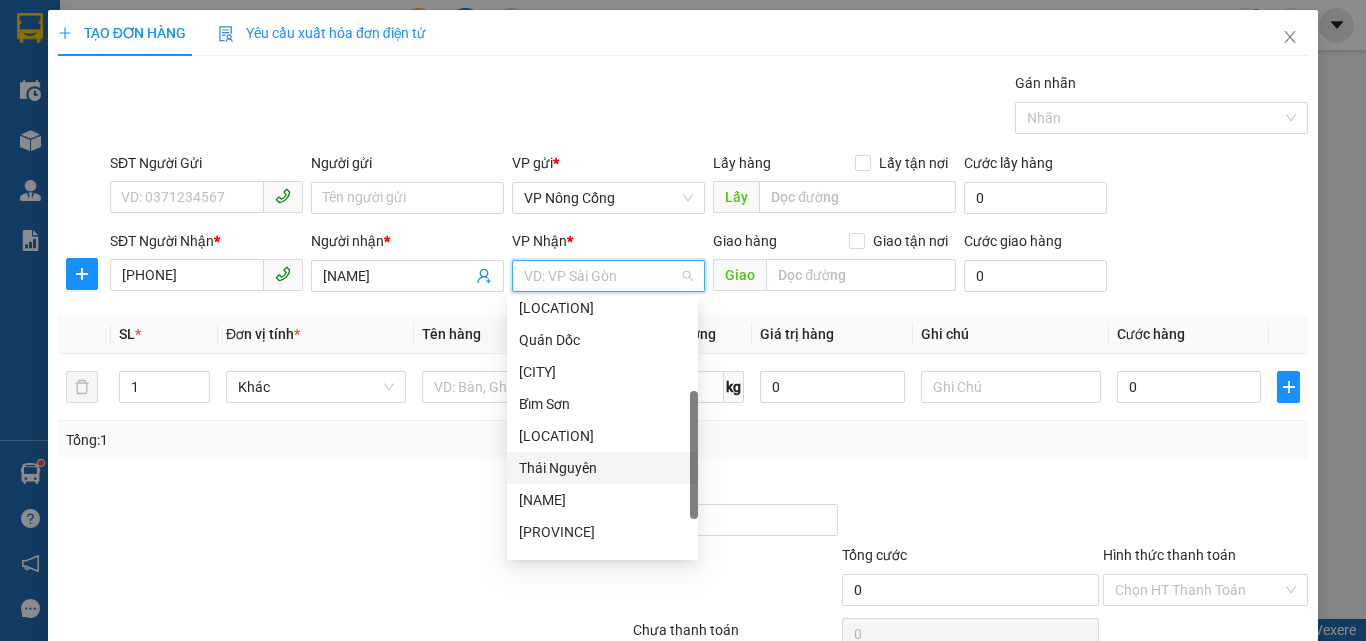 scroll, scrollTop: 280, scrollLeft: 0, axis: vertical 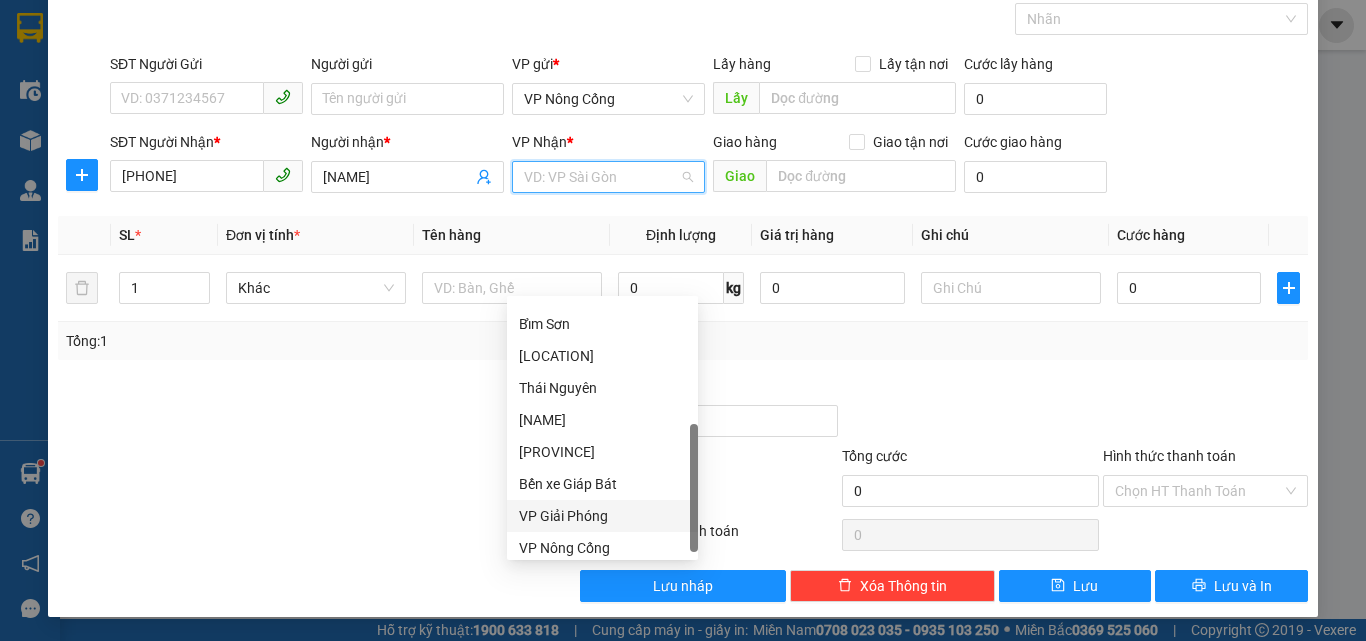 click on "VP Giải Phóng" at bounding box center [602, 516] 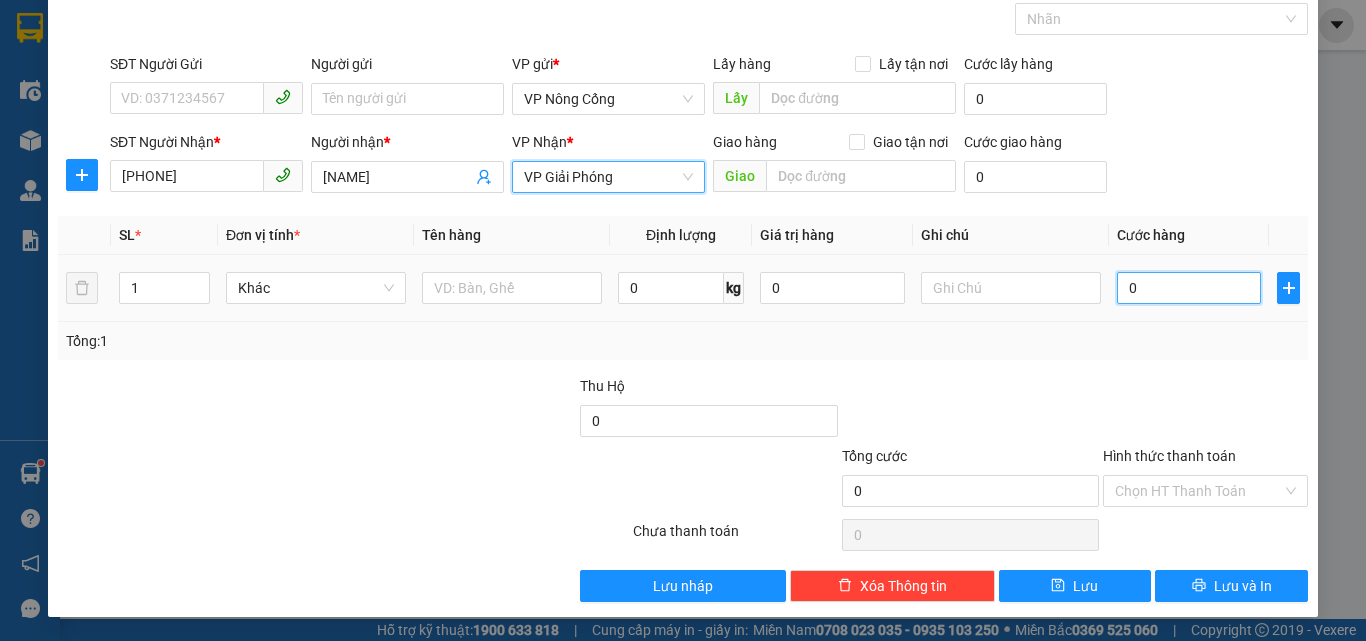 click on "0" at bounding box center (1189, 288) 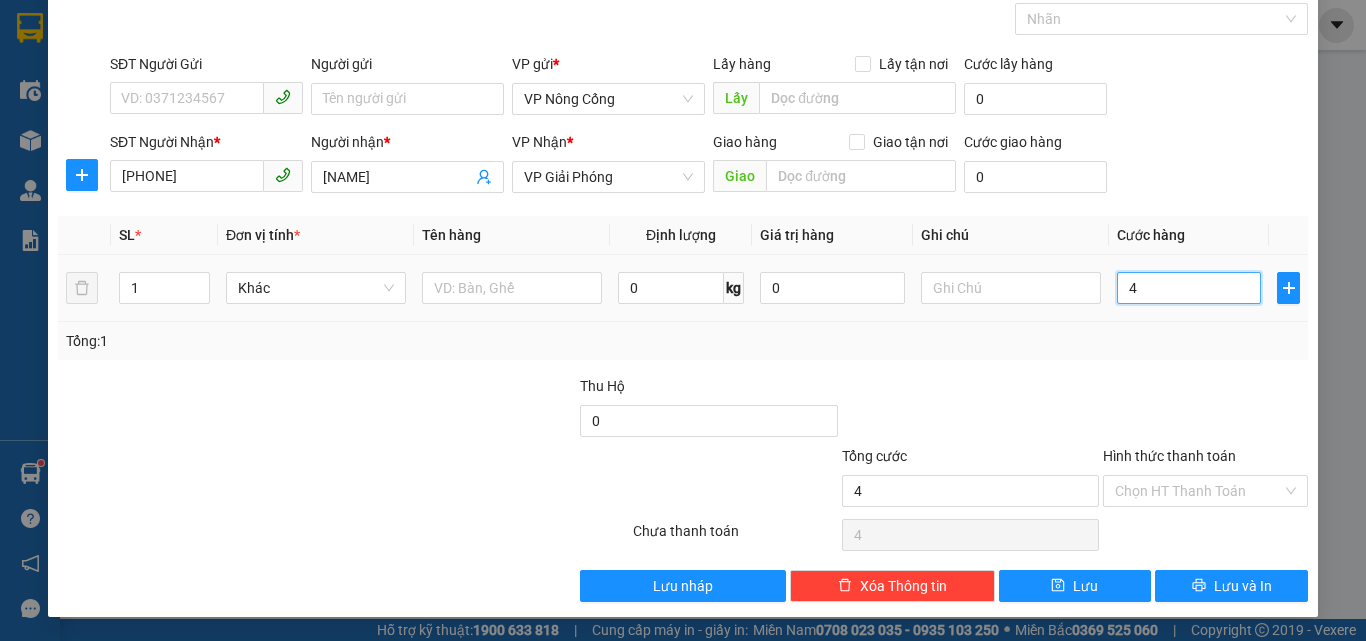 type on "4" 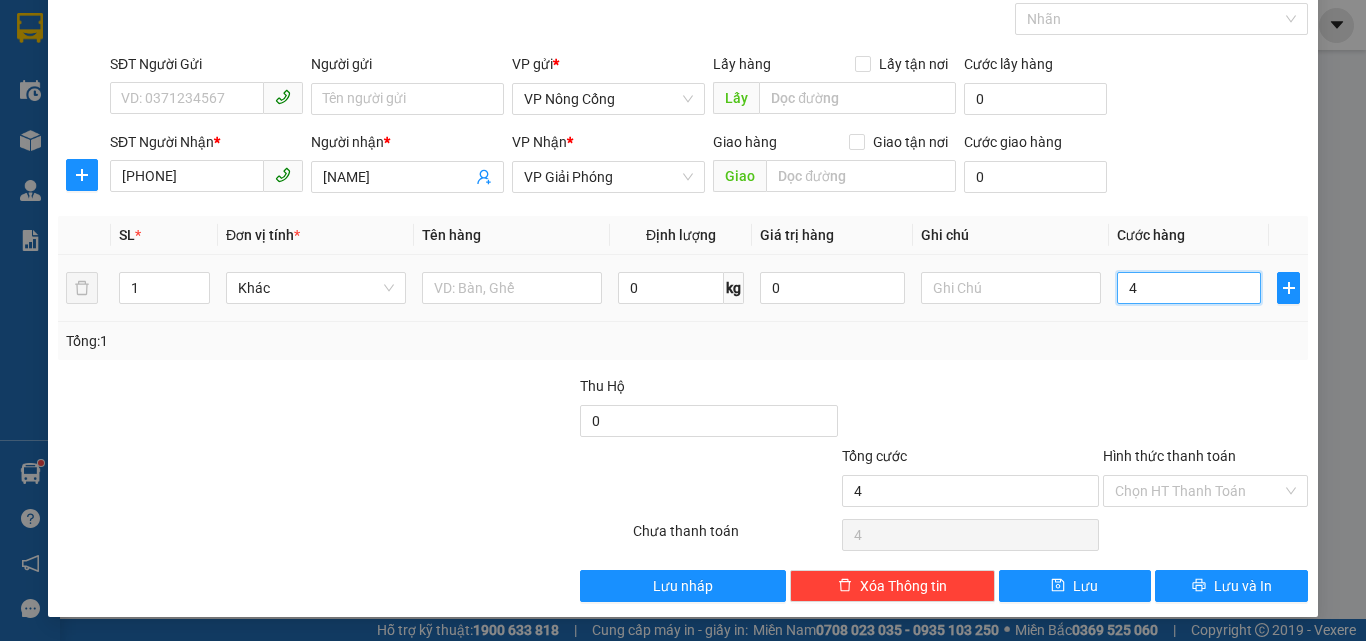 type on "4" 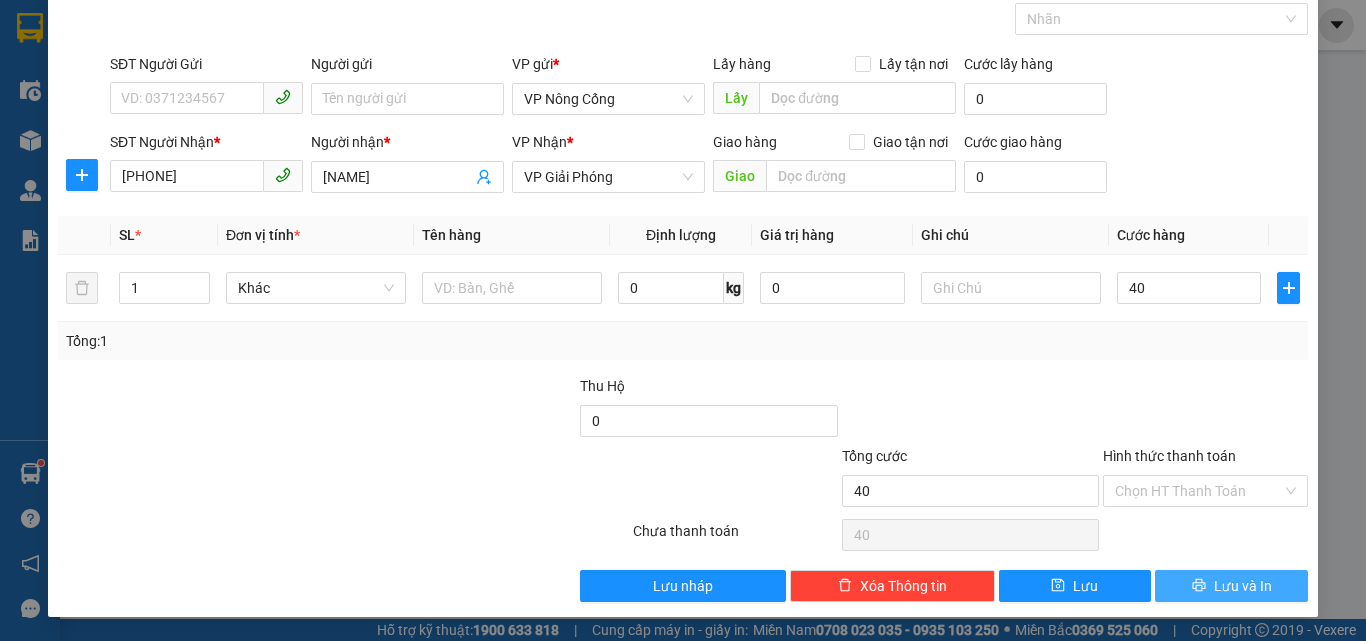 type on "40.000" 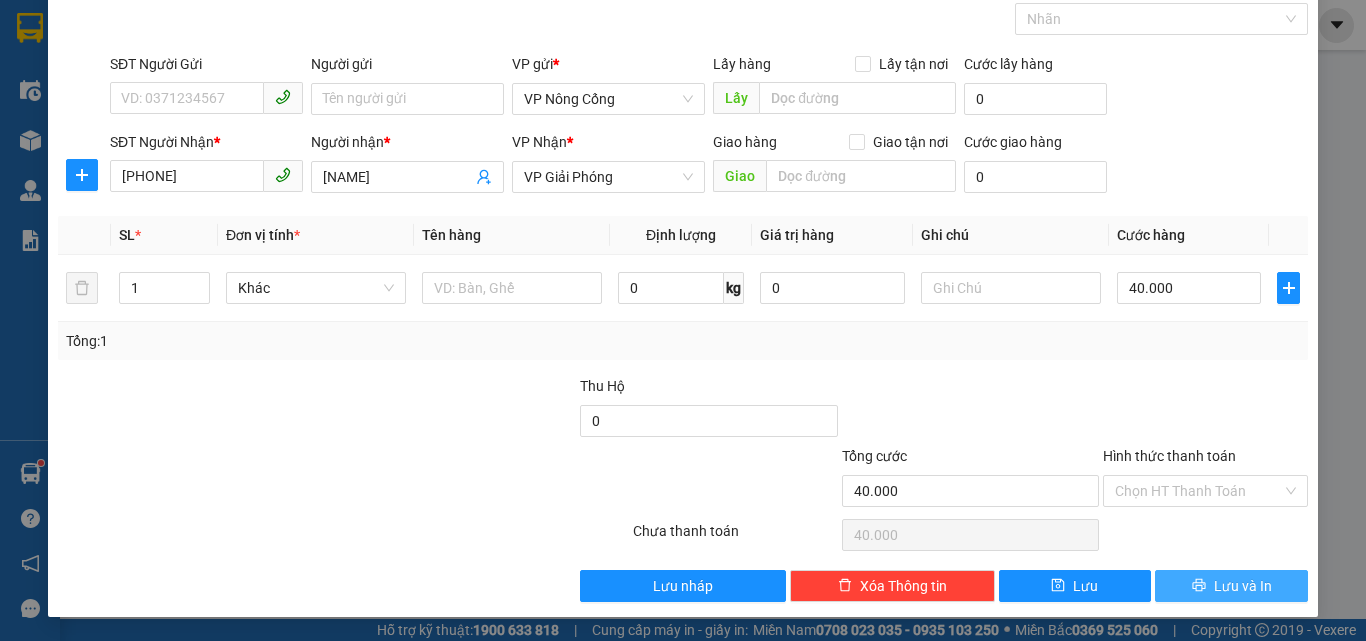 click on "Lưu và In" at bounding box center (1243, 586) 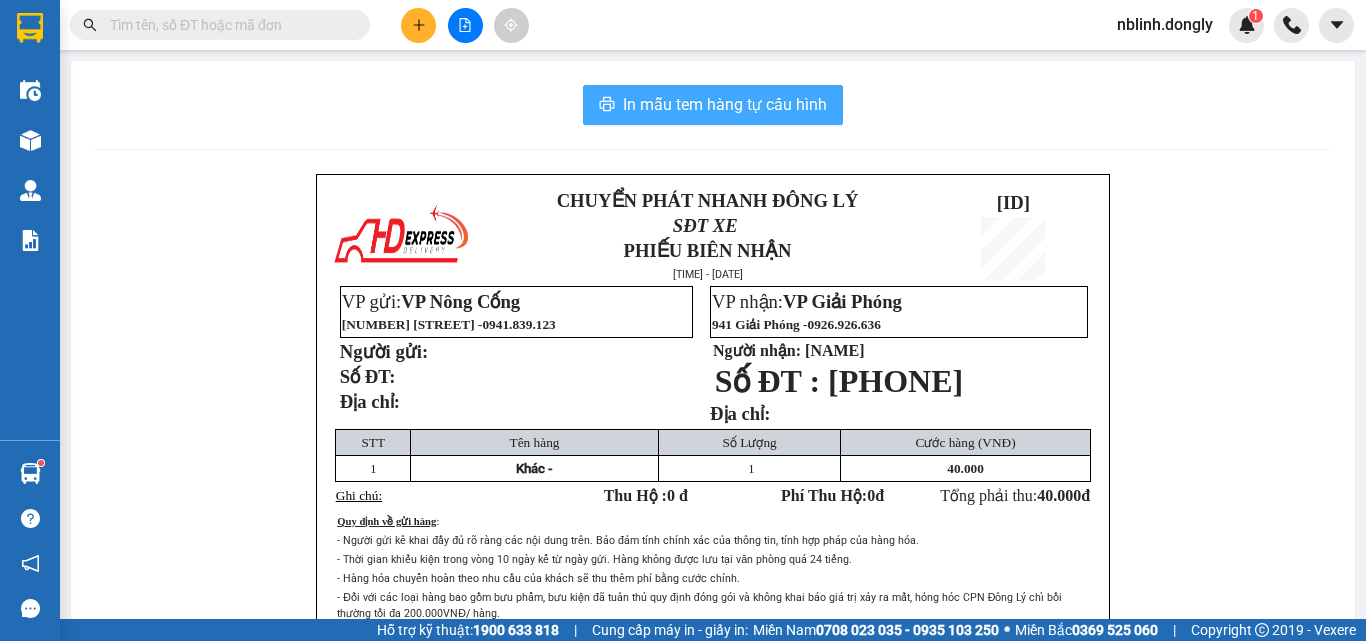 click on "In mẫu tem hàng tự cấu hình" at bounding box center [725, 104] 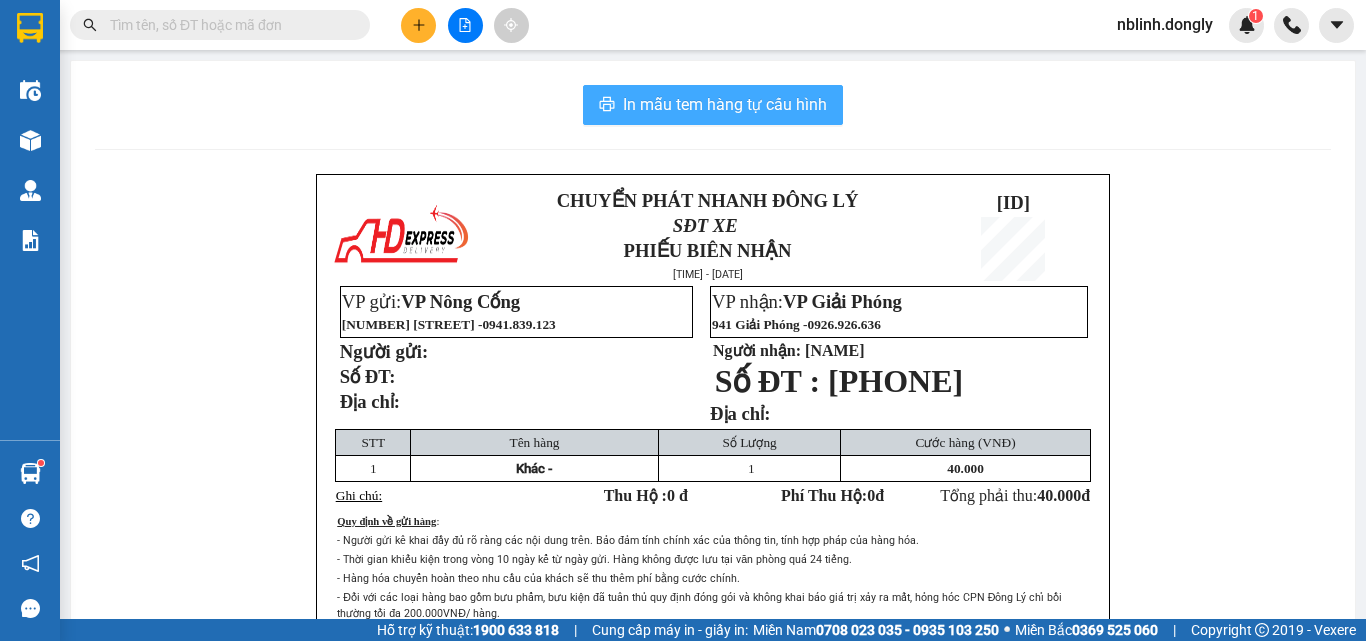 scroll, scrollTop: 0, scrollLeft: 0, axis: both 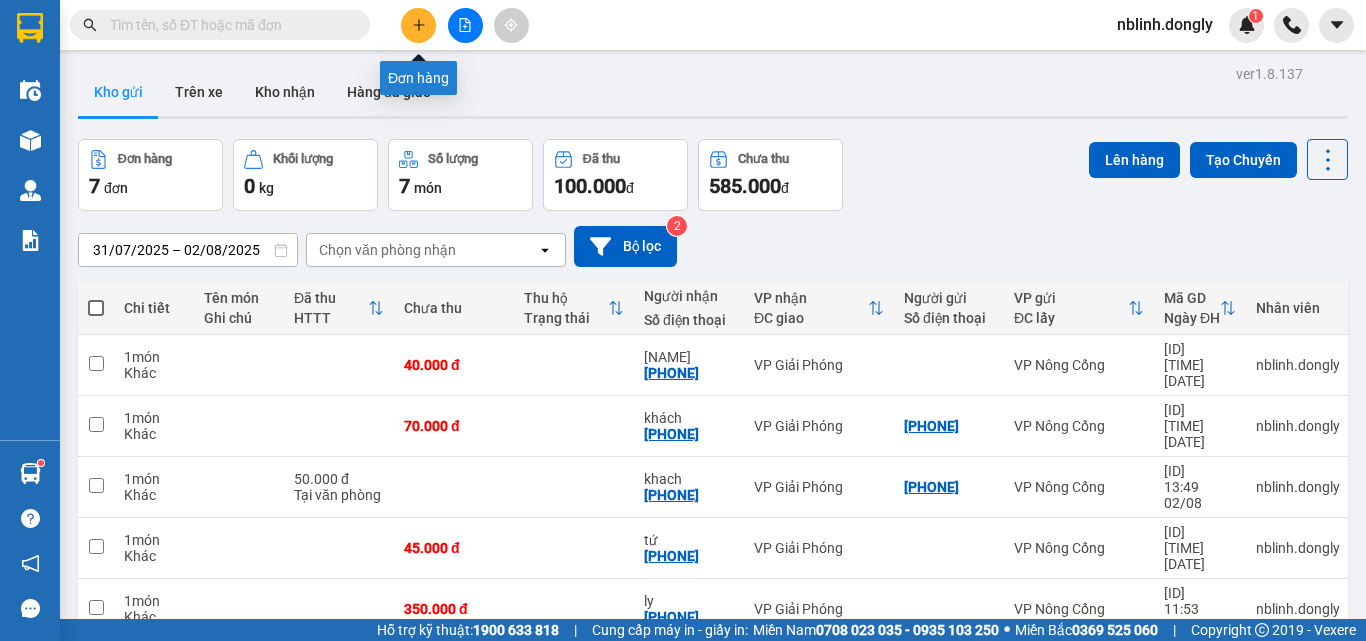click 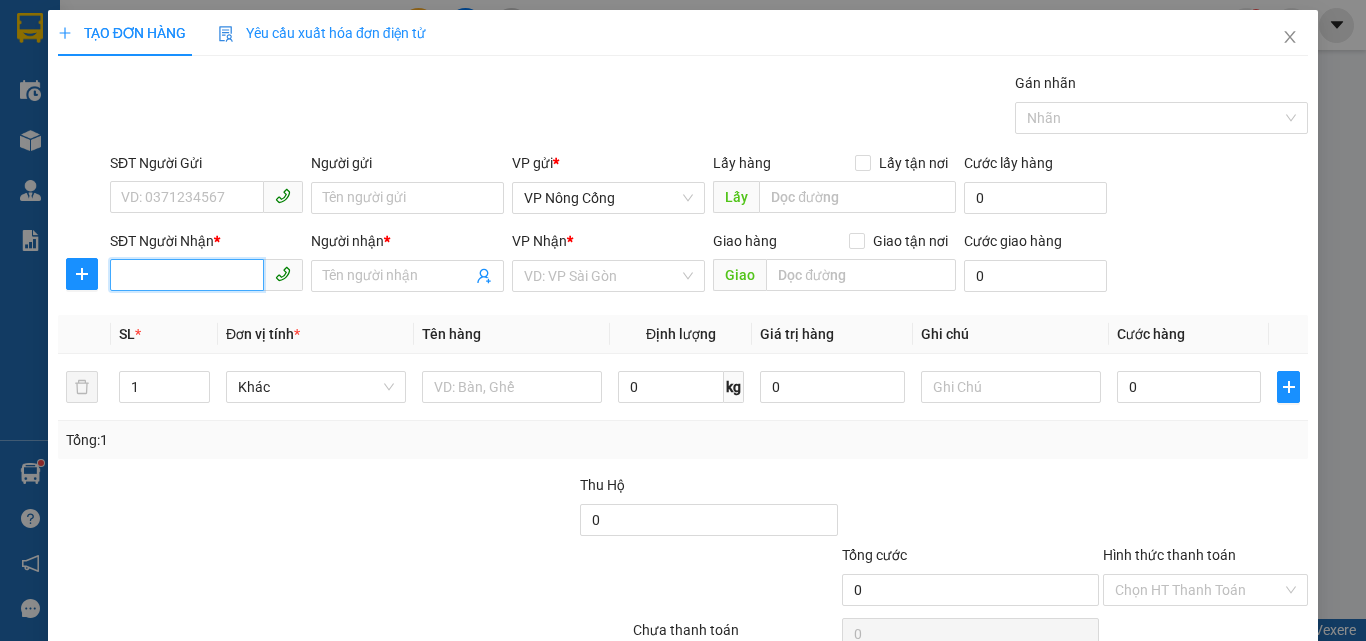 click on "SĐT Người Nhận  *" at bounding box center (187, 275) 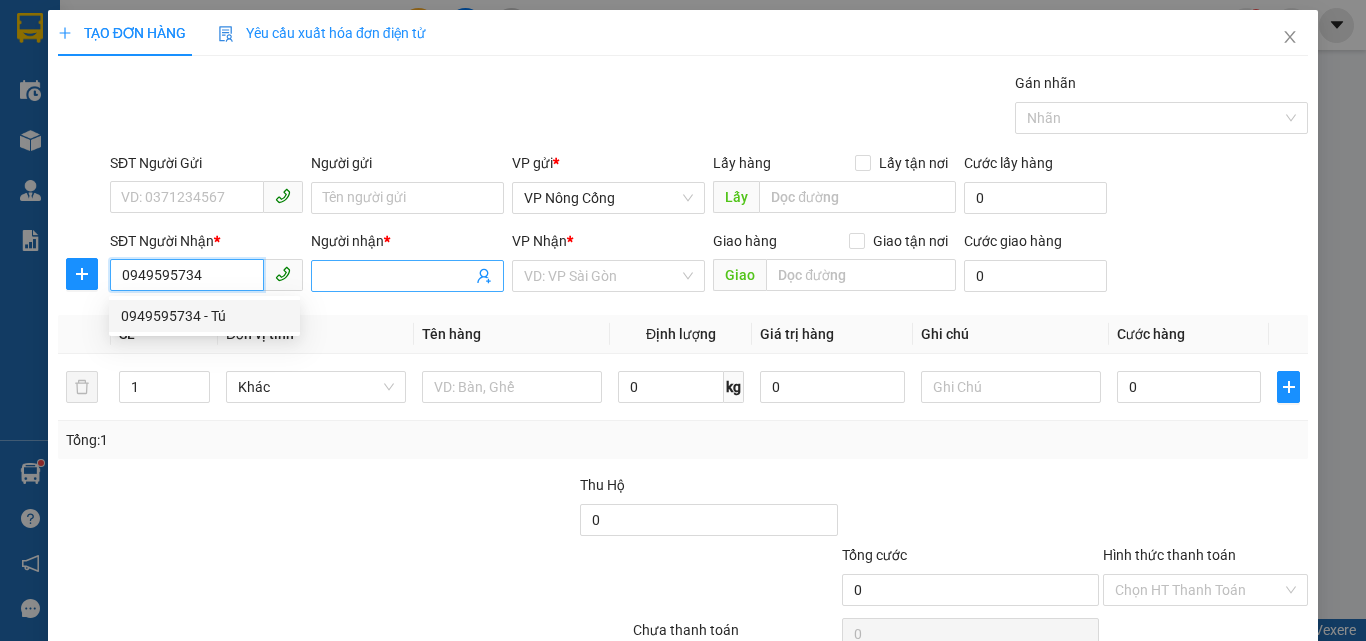type on "0949595734" 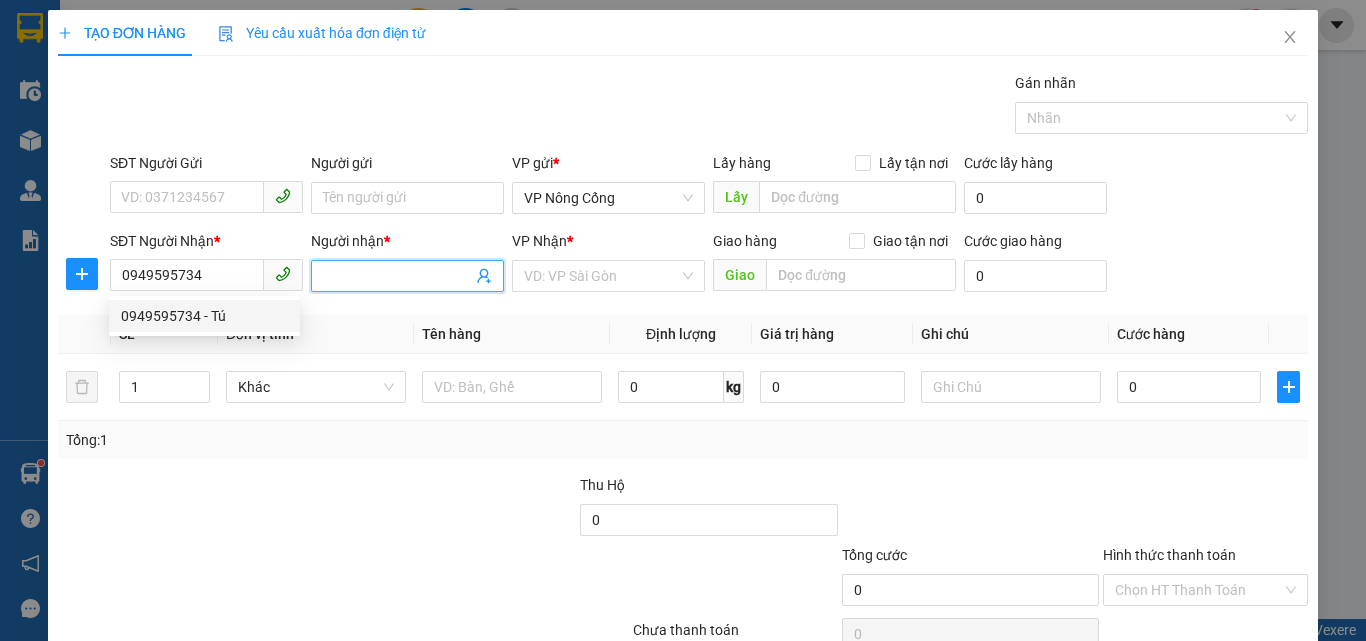 click on "Người nhận  *" at bounding box center [397, 276] 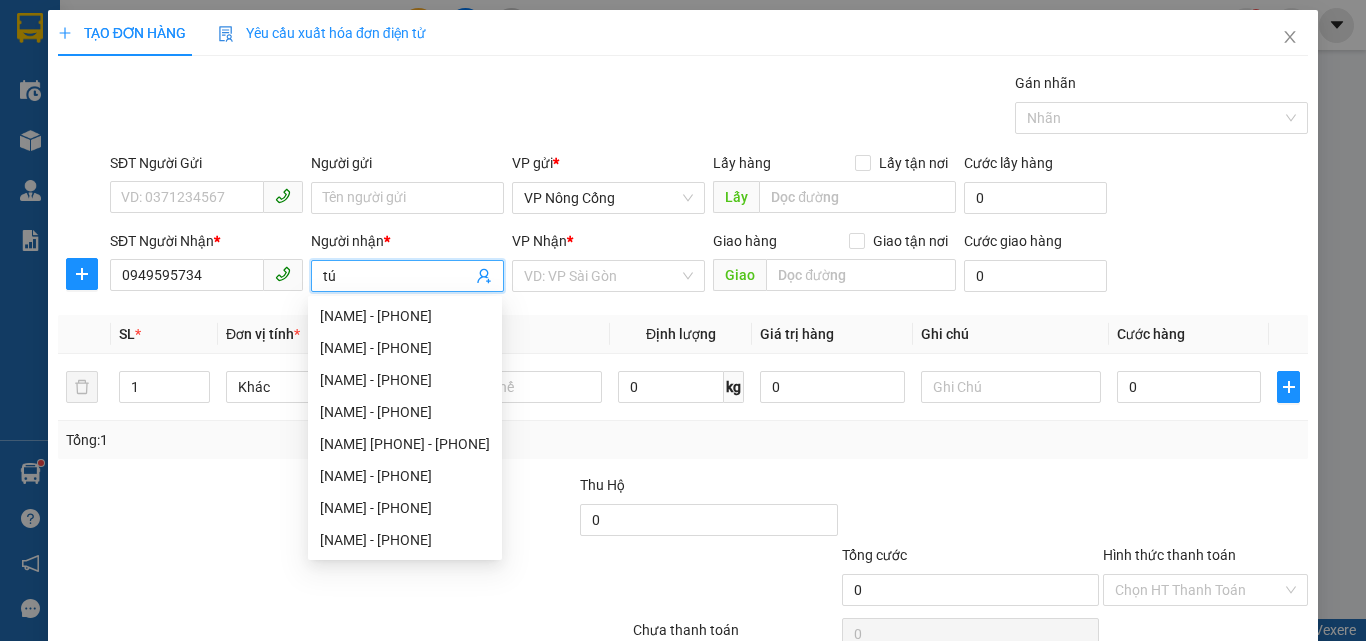 type on "tú" 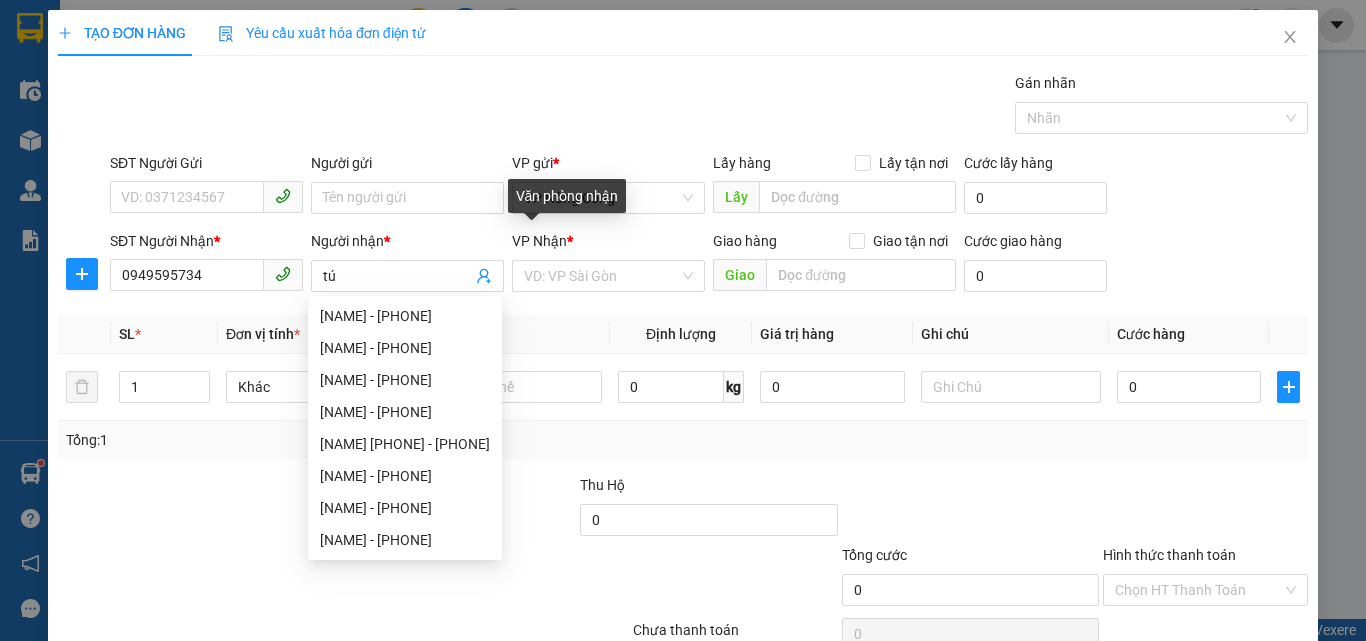 click on "VP Nhận" at bounding box center [539, 241] 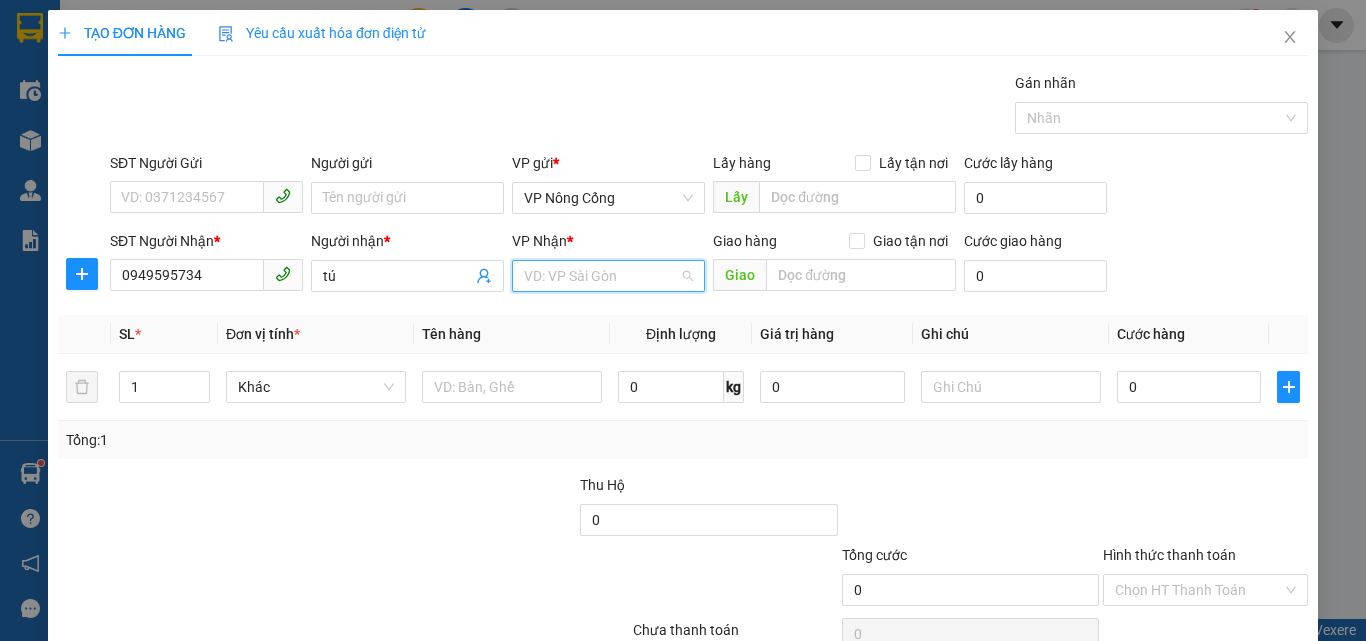 click at bounding box center (601, 276) 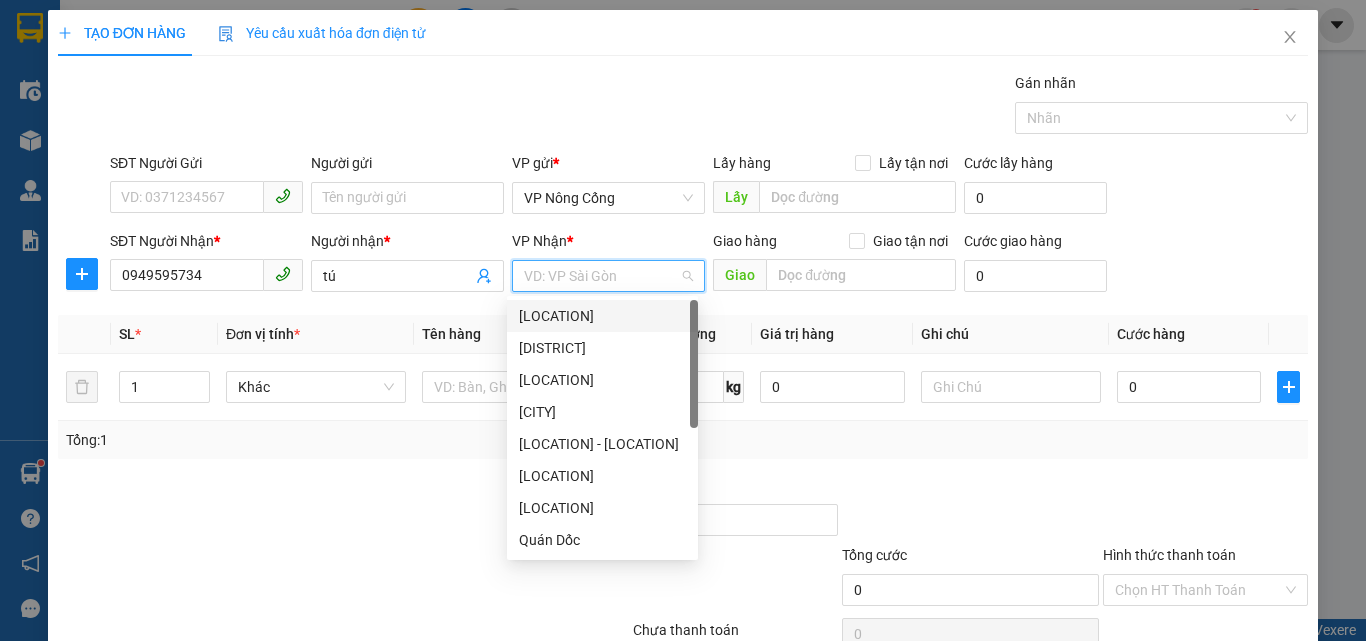 scroll, scrollTop: 99, scrollLeft: 0, axis: vertical 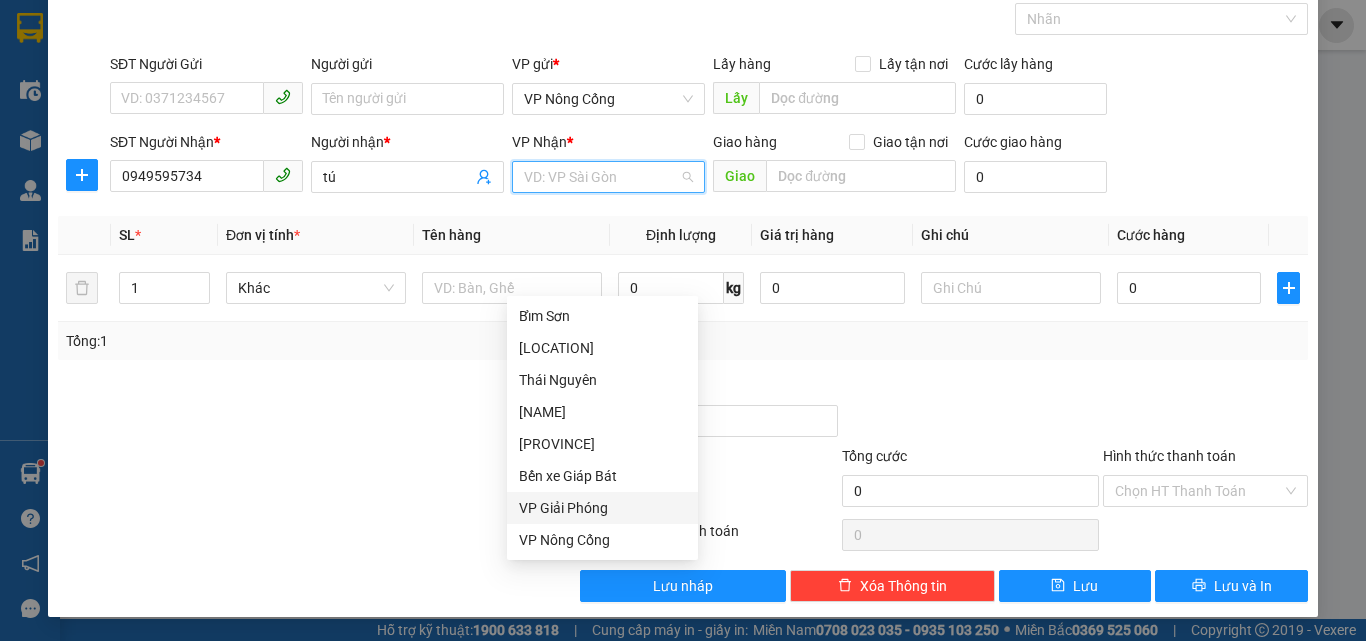 click on "VP Giải Phóng" at bounding box center [602, 508] 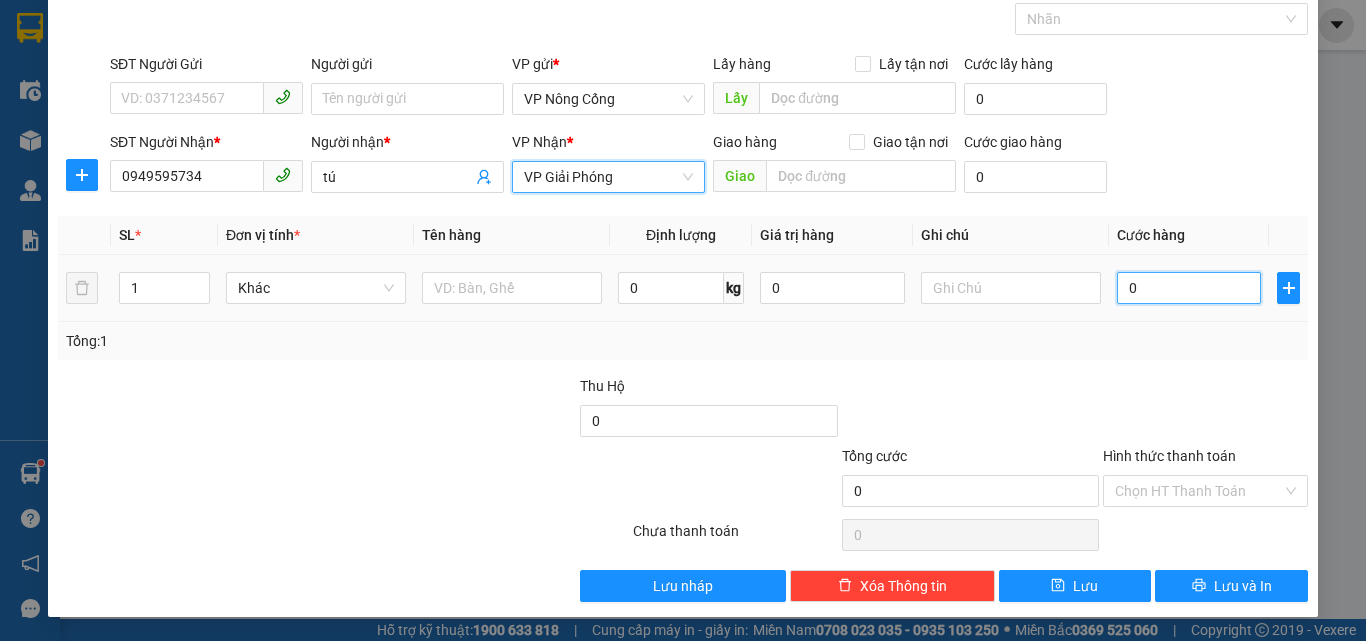 click on "0" at bounding box center (1189, 288) 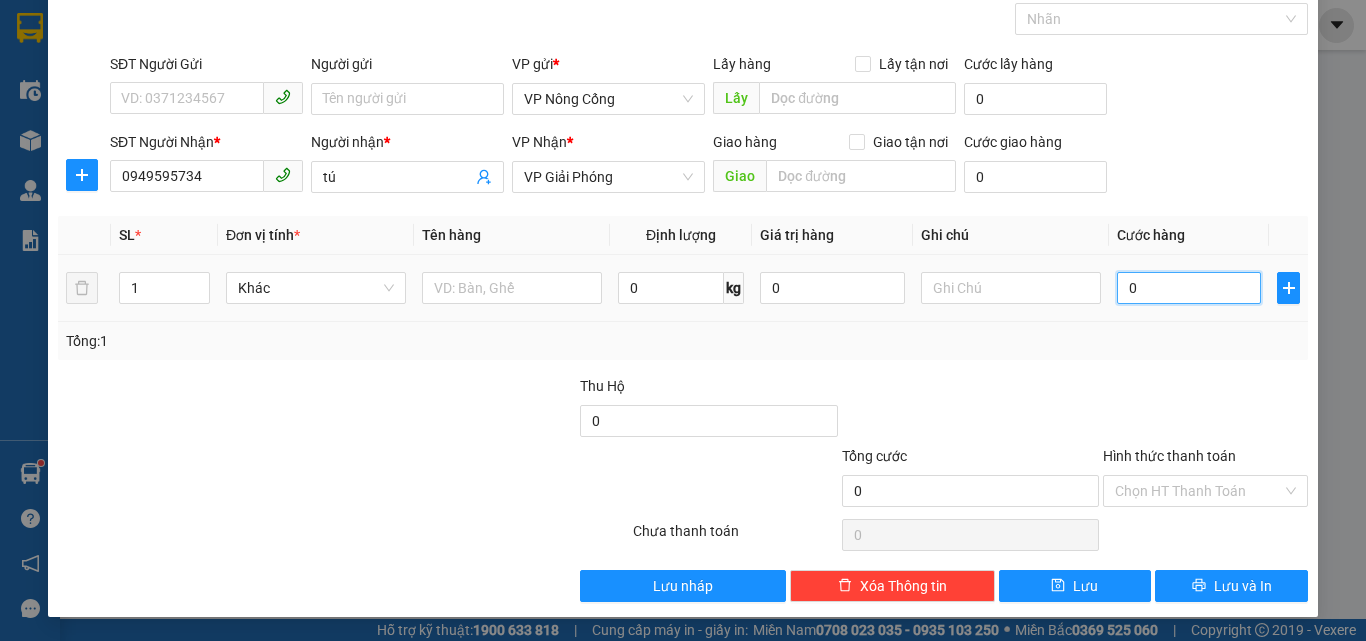 type on "3" 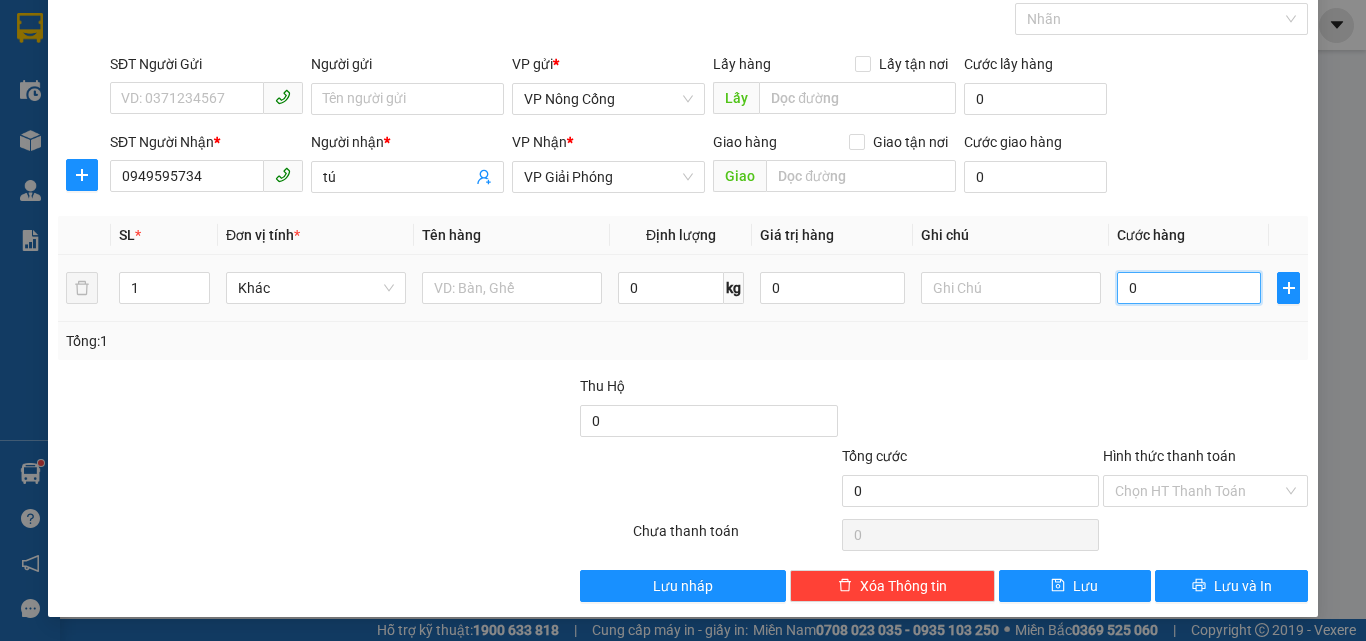 type on "3" 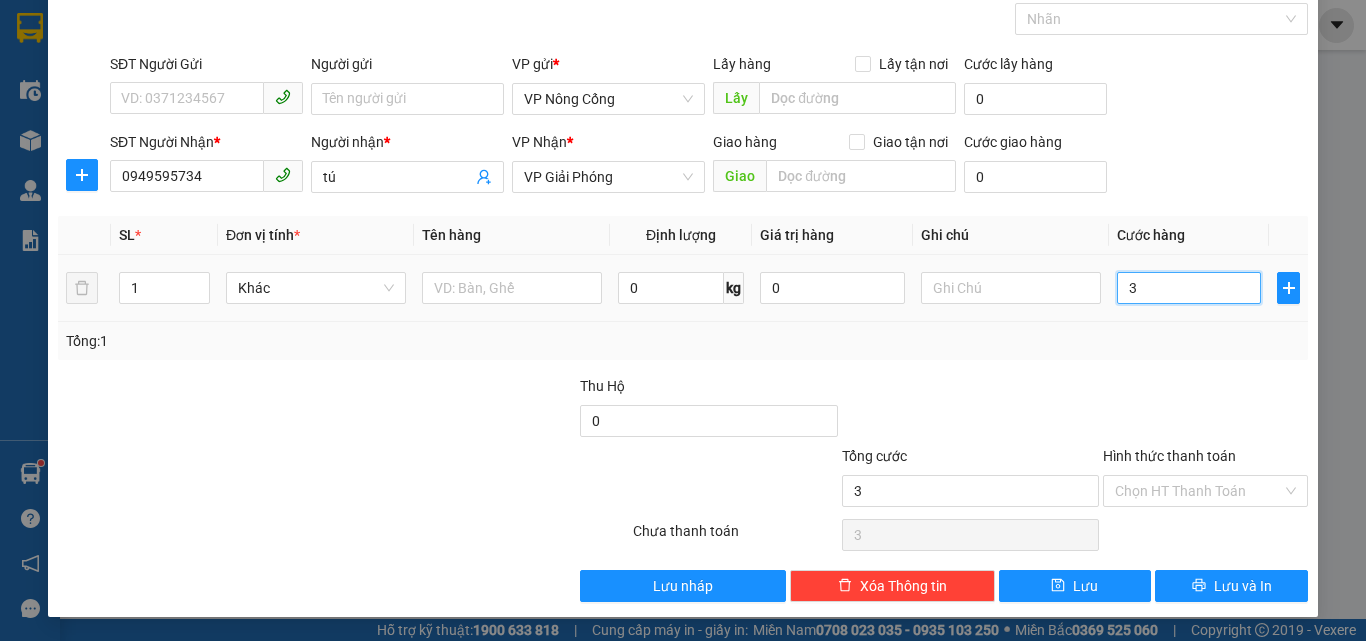 type on "30" 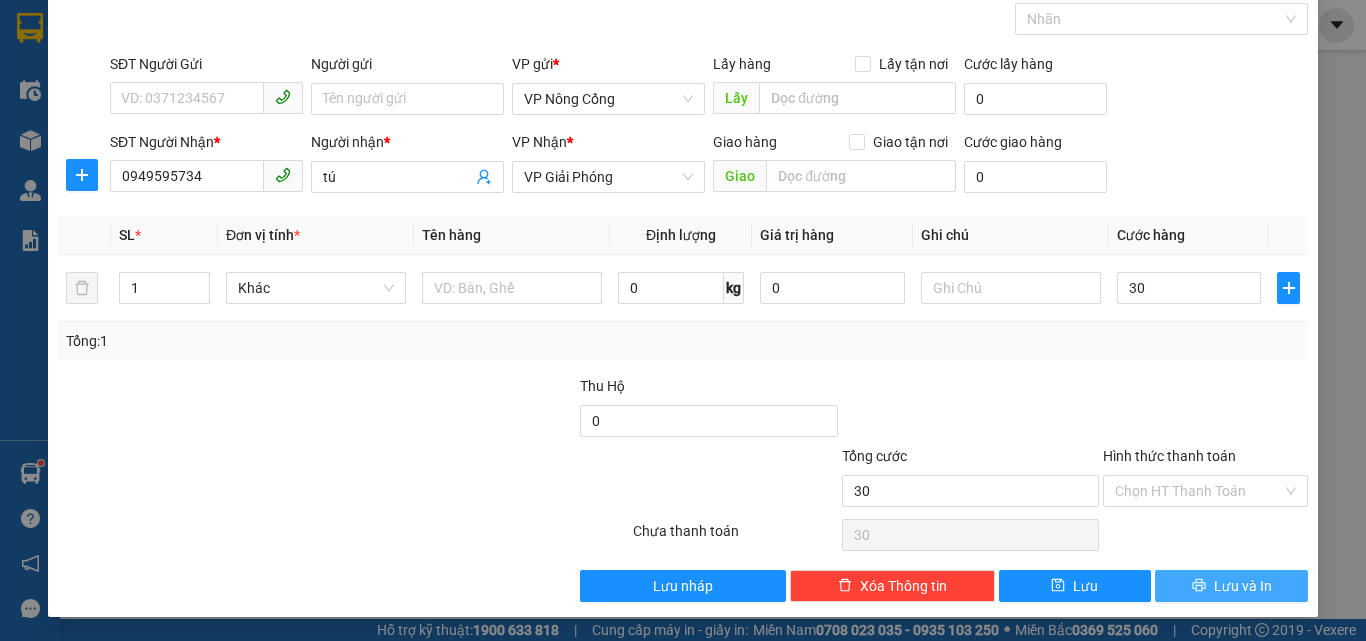 type on "30.000" 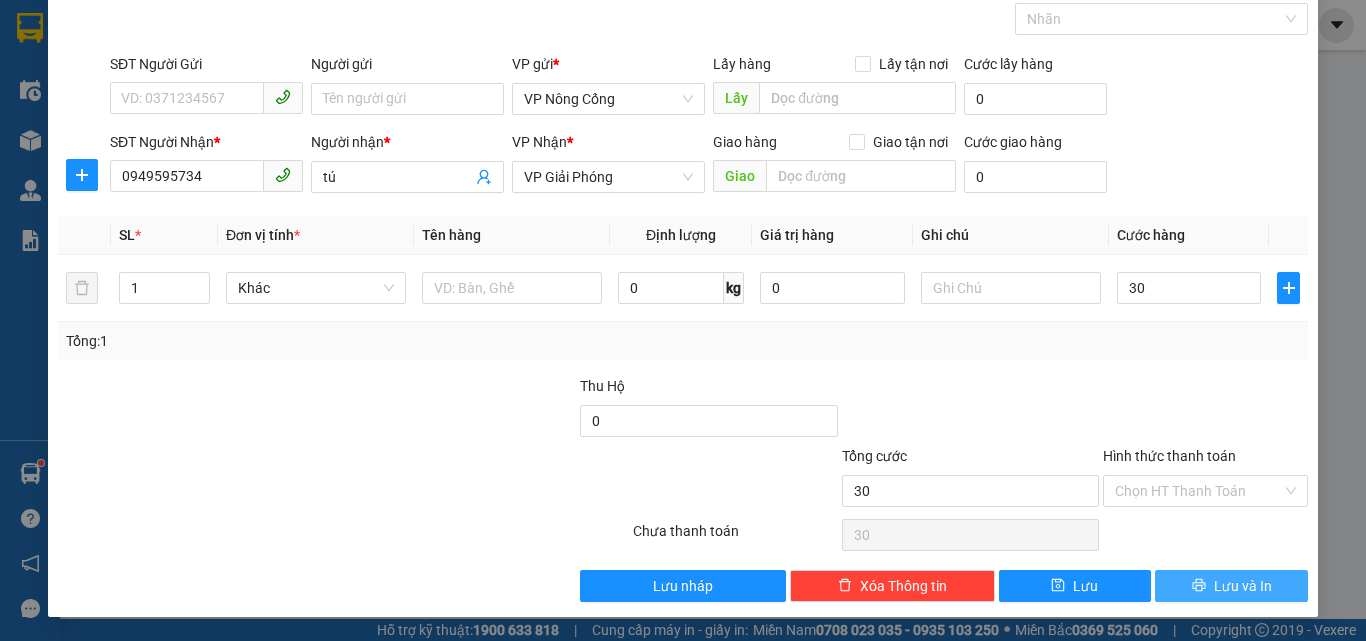 type on "30.000" 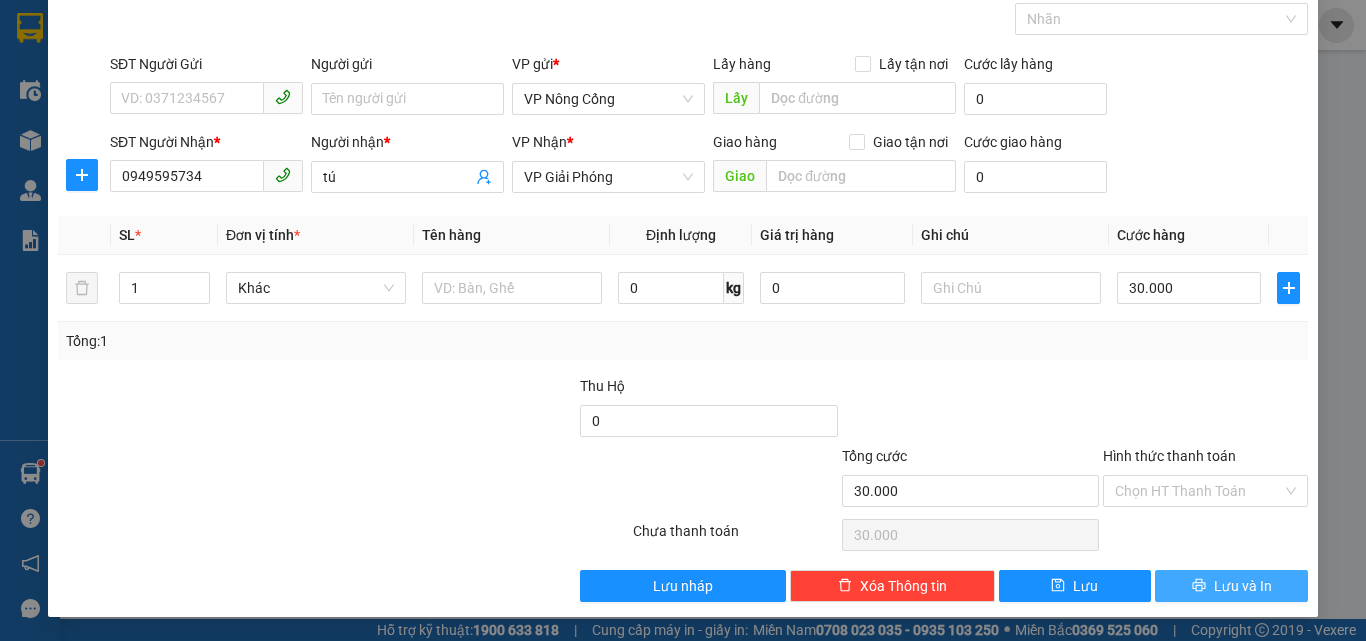 click on "Lưu và In" at bounding box center (1243, 586) 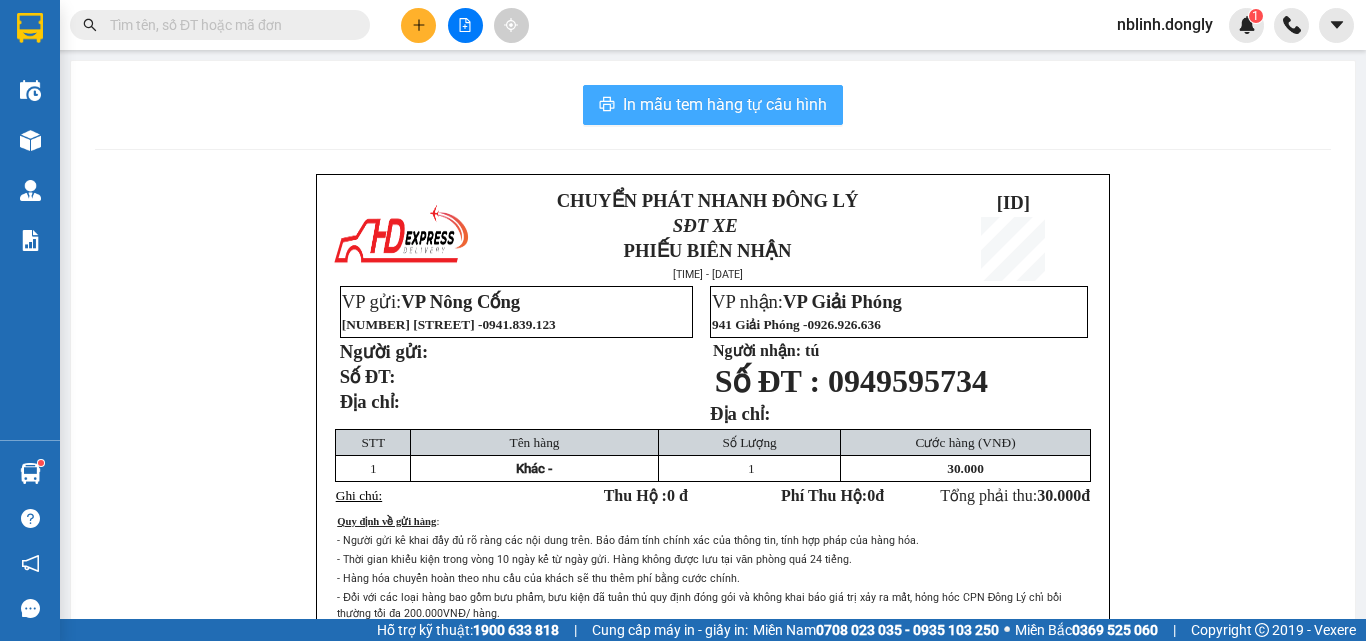 click on "In mẫu tem hàng tự cấu hình" at bounding box center [725, 104] 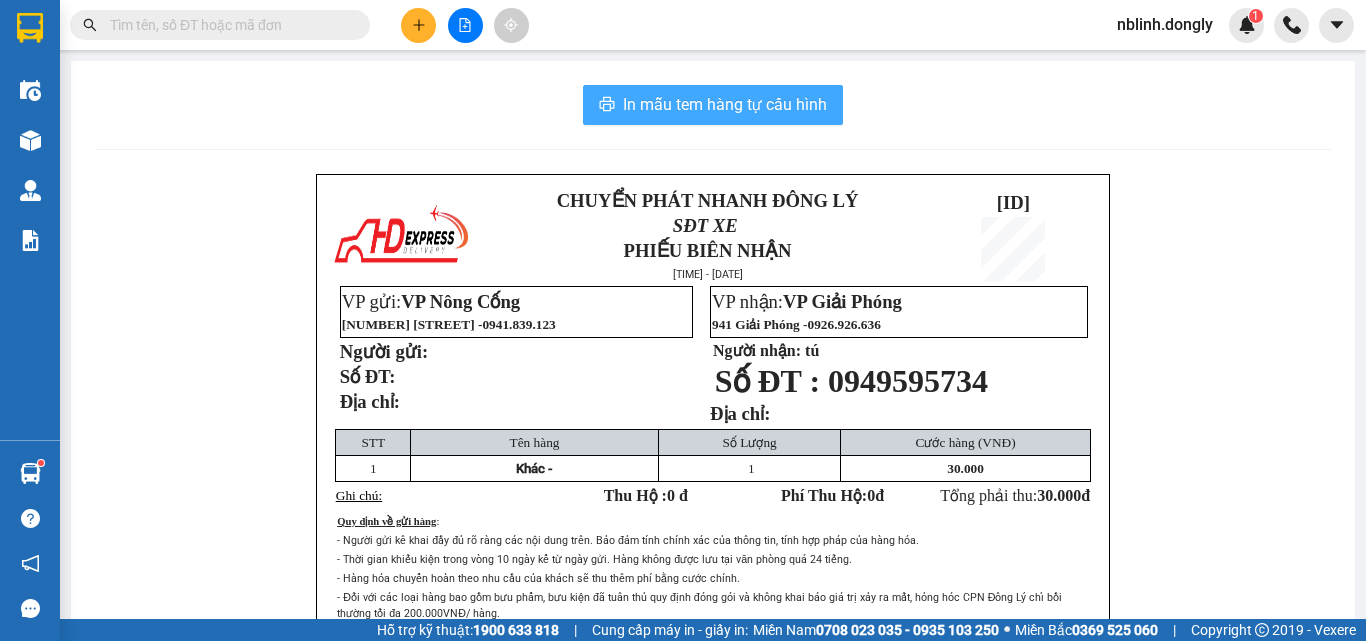 scroll, scrollTop: 0, scrollLeft: 0, axis: both 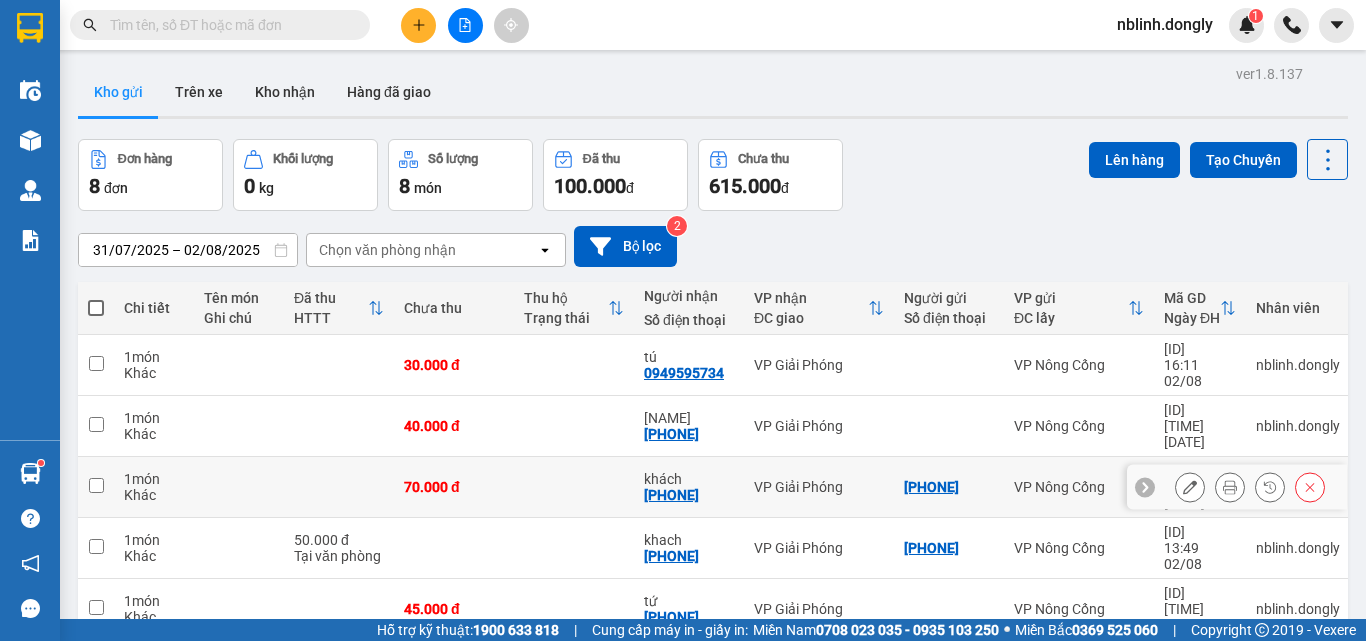 click on "1  món Khác 30.000 đ [NAME] [PHONE] VP Giải Phóng VP Nông Cống [ID] [TIME] [DATE] nblinh.dongly 1  món Khác 40.000 đ [NAME] [PHONE] VP Giải Phóng VP Nông Cống [ID] [TIME] [DATE] nblinh.dongly 1  món Khác 70.000 đ [NAME] [PHONE] VP Giải Phóng 0357456456 VP Nông Cống [ID] [TIME] [DATE] nblinh.dongly 1  món Khác 50.000 đ Tại văn phòng [NAME] [PHONE] VP Giải Phóng [PHONE] VP Nông Cống [ID] [TIME] [DATE] nblinh.dongly 1  món Khác 45.000 đ [NAME] [PHONE] VP Giải Phóng VP Nông Cống [ID] [TIME] [DATE] nblinh.dongly 1  món Khác 350.000 đ [NAME] [PHONE] VP Giải Phóng VP Nông Cống [ID] [TIME] [DATE] nblinh.dongly 1  món Khác thung xop 50.000 đ Tại văn phòng [NAME] [PHONE] [LOCATION] [NAME] [PHONE] VP Nông Cống [ID] [TIME] [DATE] nblinh.dongly 1  món Khác 80.000 đ [NAME] [PHONE] VP Giải Phóng VP Nông Cống [ID] [TIME] [DATE] nblinh.dongly" at bounding box center [715, 579] 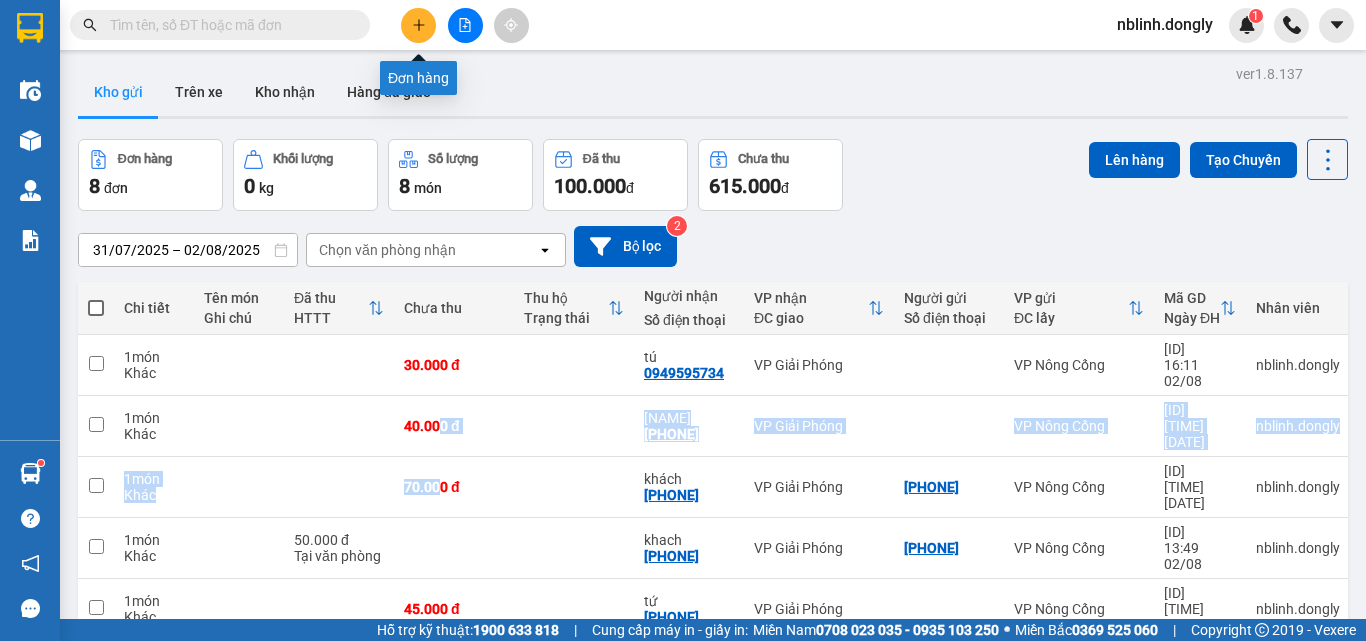 click at bounding box center (418, 25) 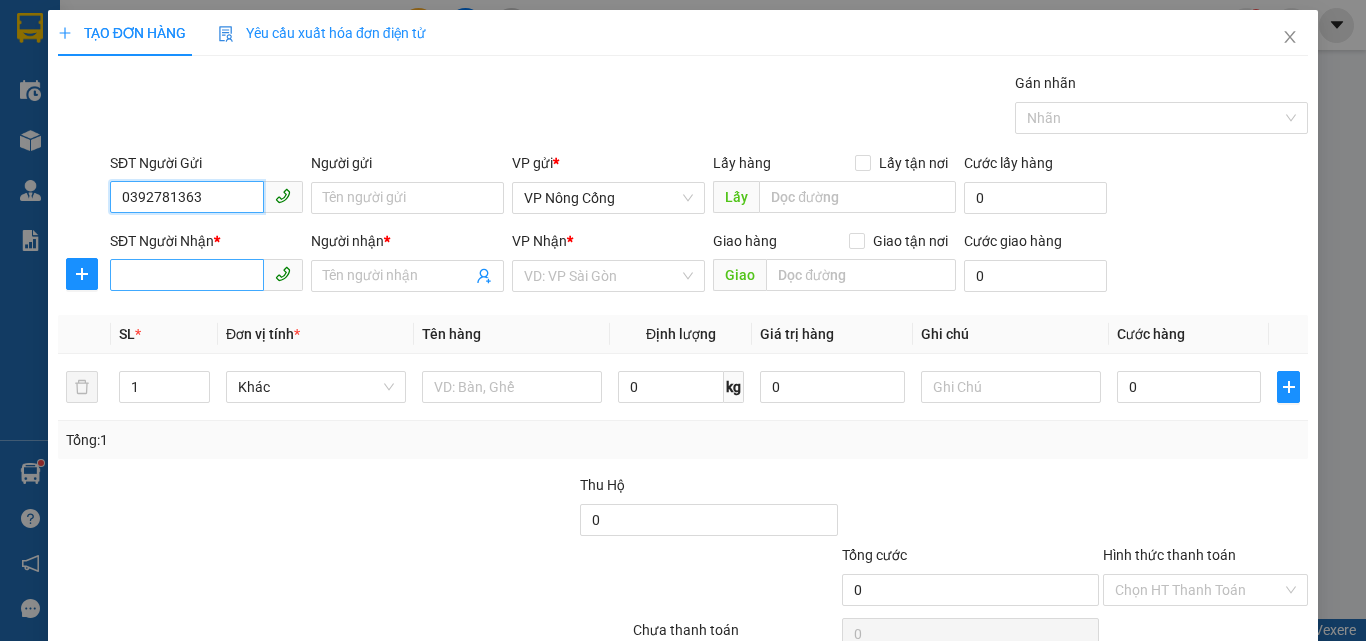 type on "0392781363" 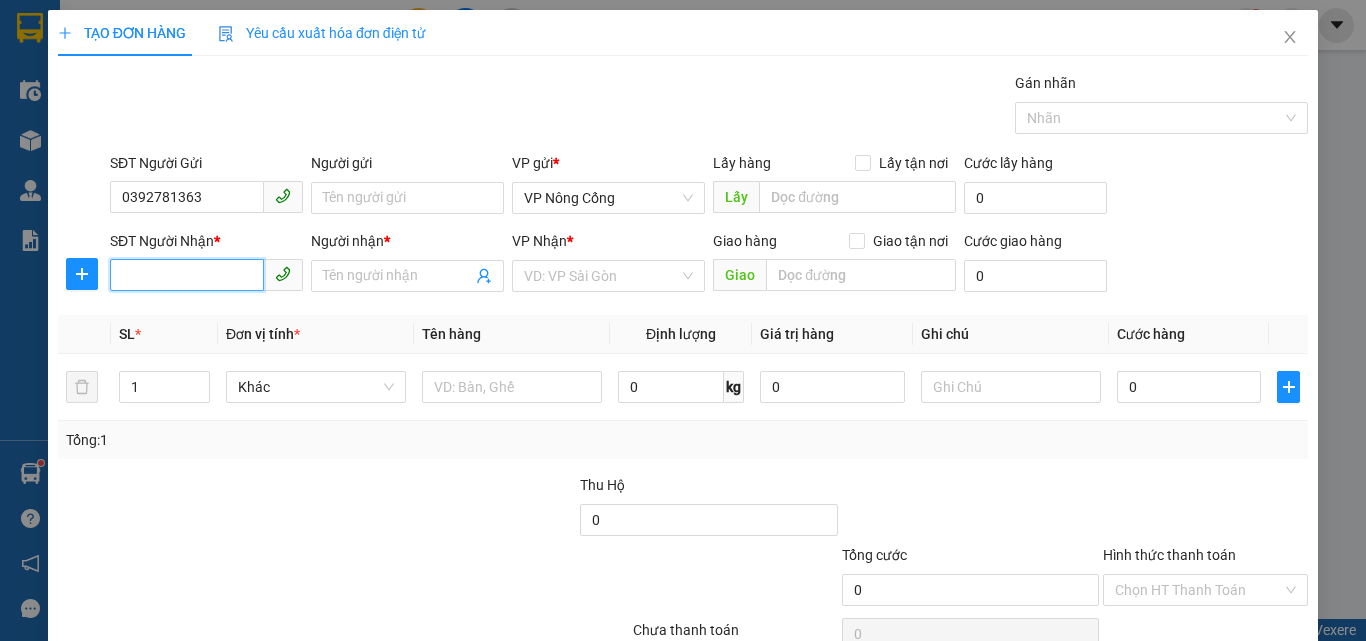 click on "SĐT Người Nhận  *" at bounding box center (187, 275) 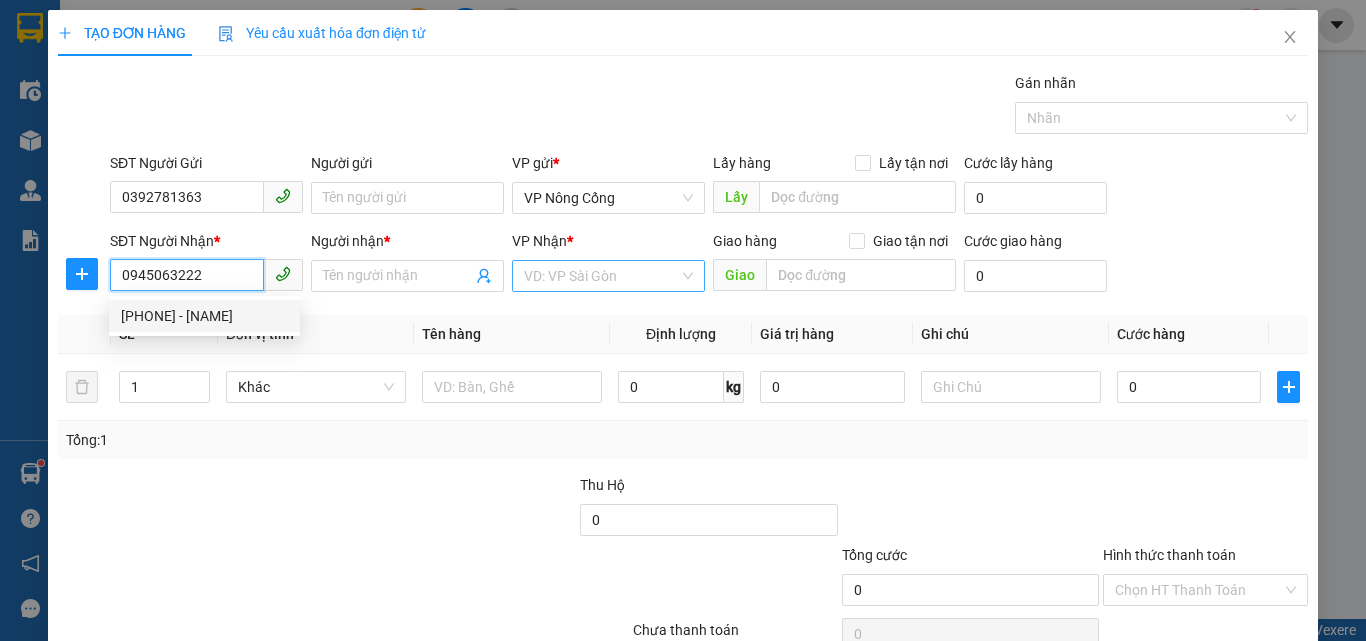 click on "VD: VP Sài Gòn" at bounding box center [608, 276] 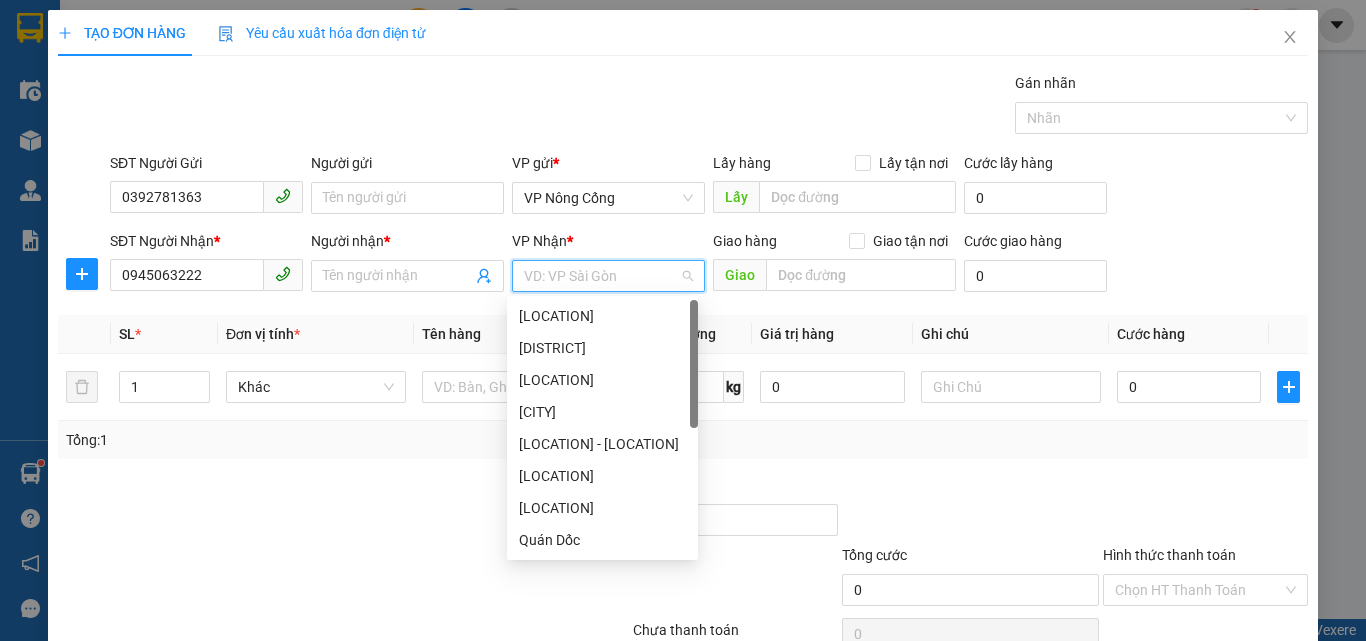 scroll, scrollTop: 100, scrollLeft: 0, axis: vertical 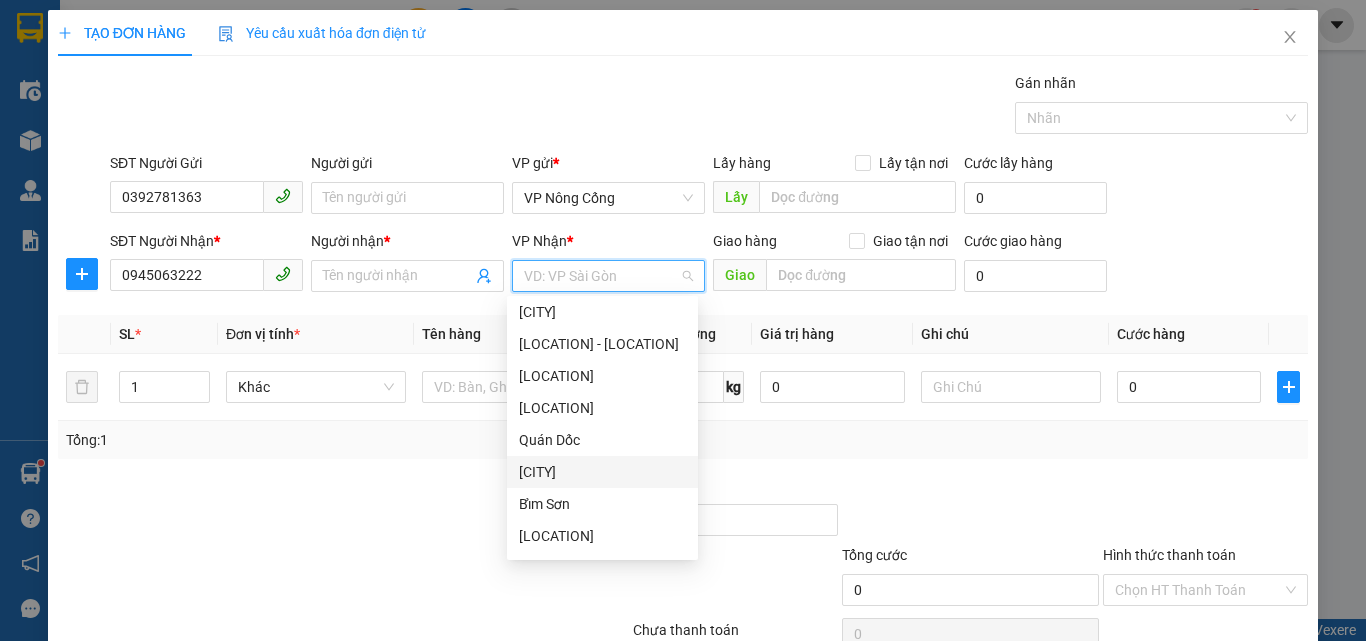 click on "[CITY]" at bounding box center [602, 472] 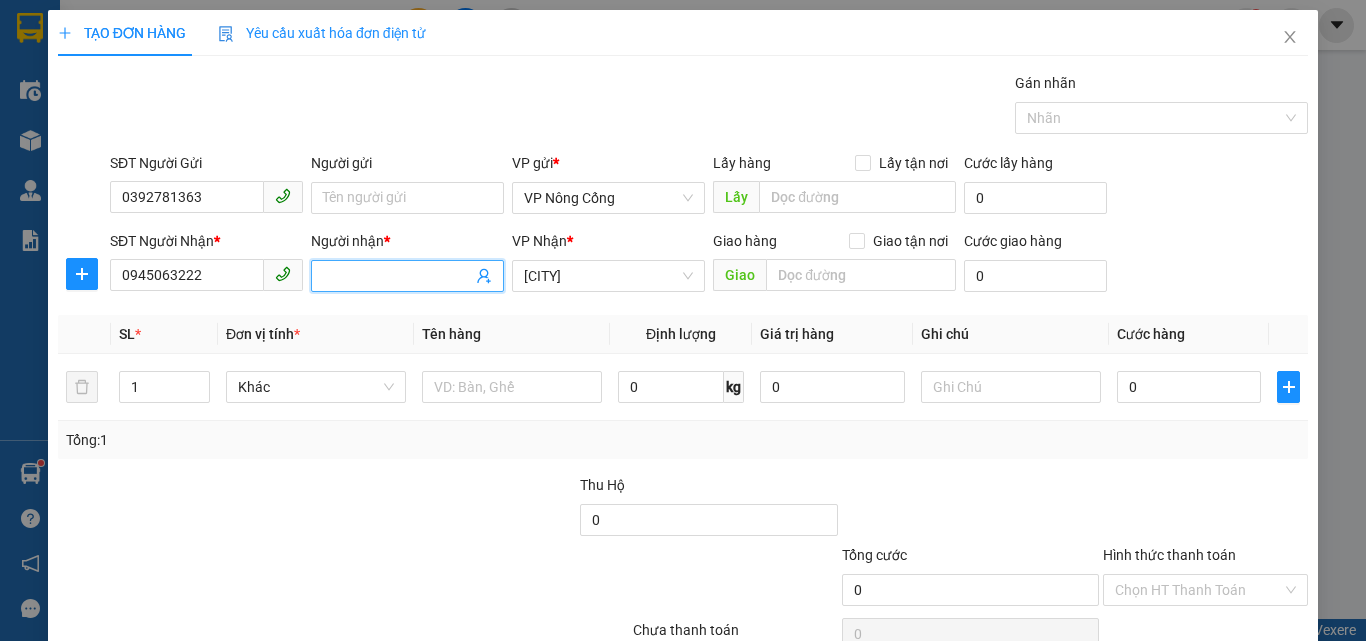 click on "Người nhận  *" at bounding box center [397, 276] 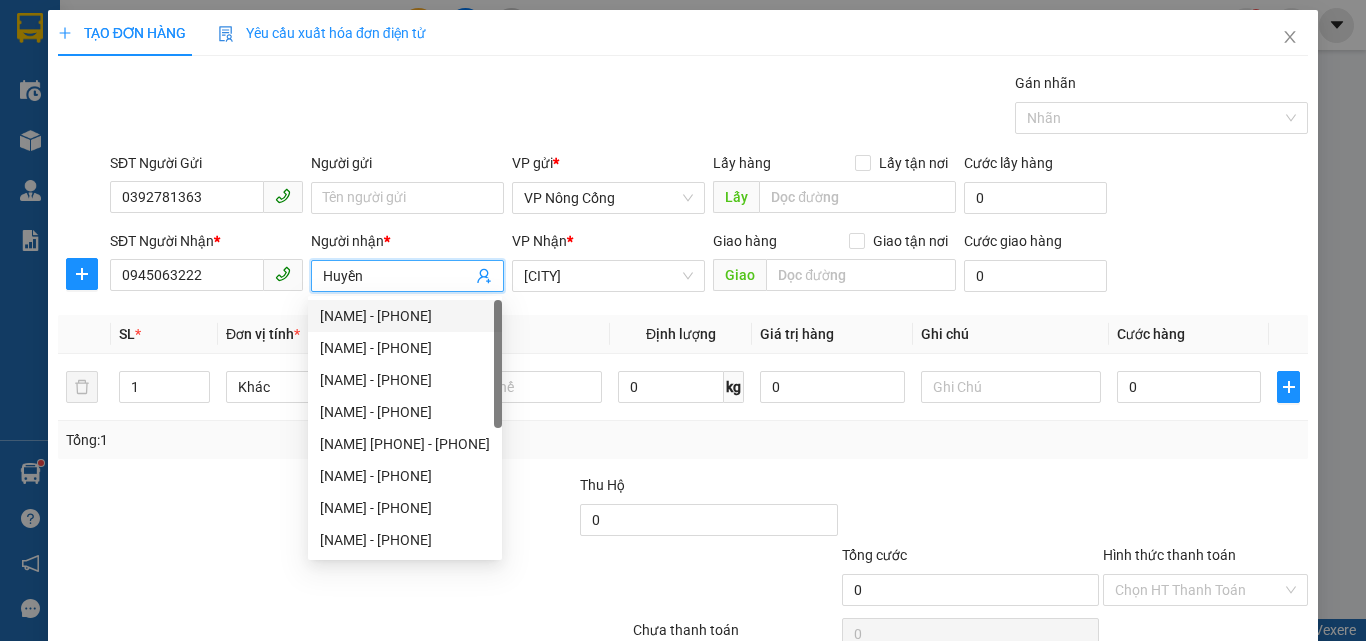 type on "Huyền" 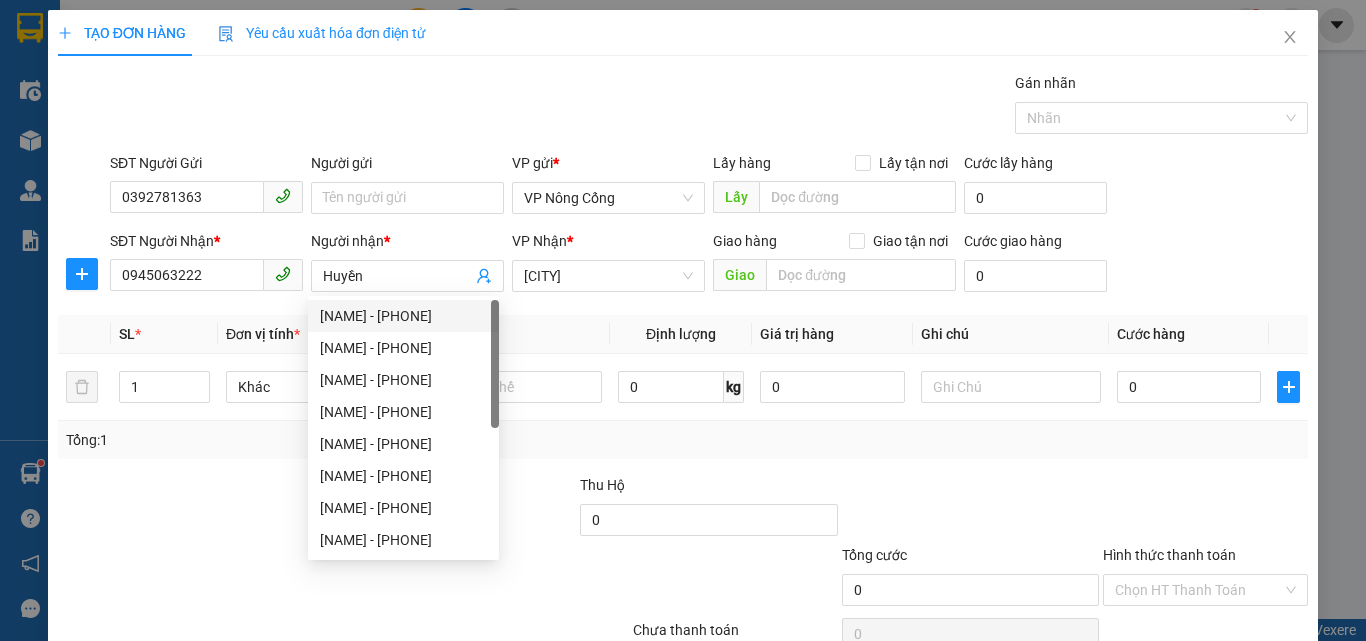 click on "Tổng:  1" at bounding box center [683, 440] 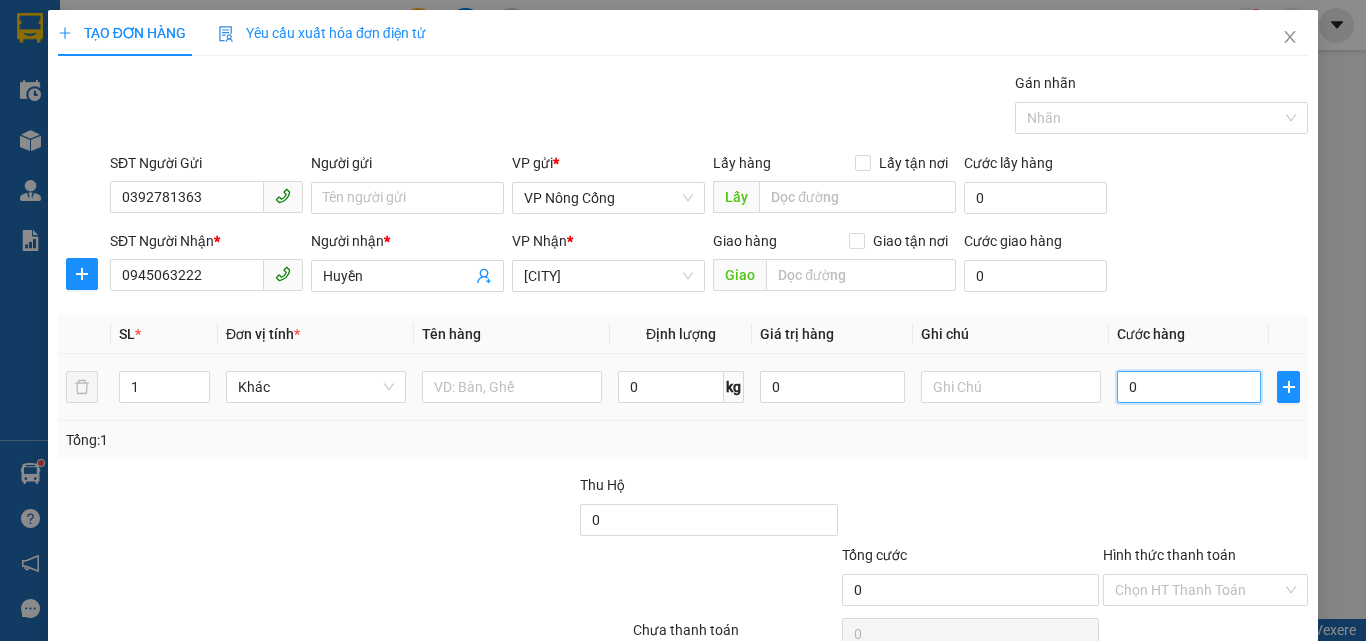 click on "0" at bounding box center [1189, 387] 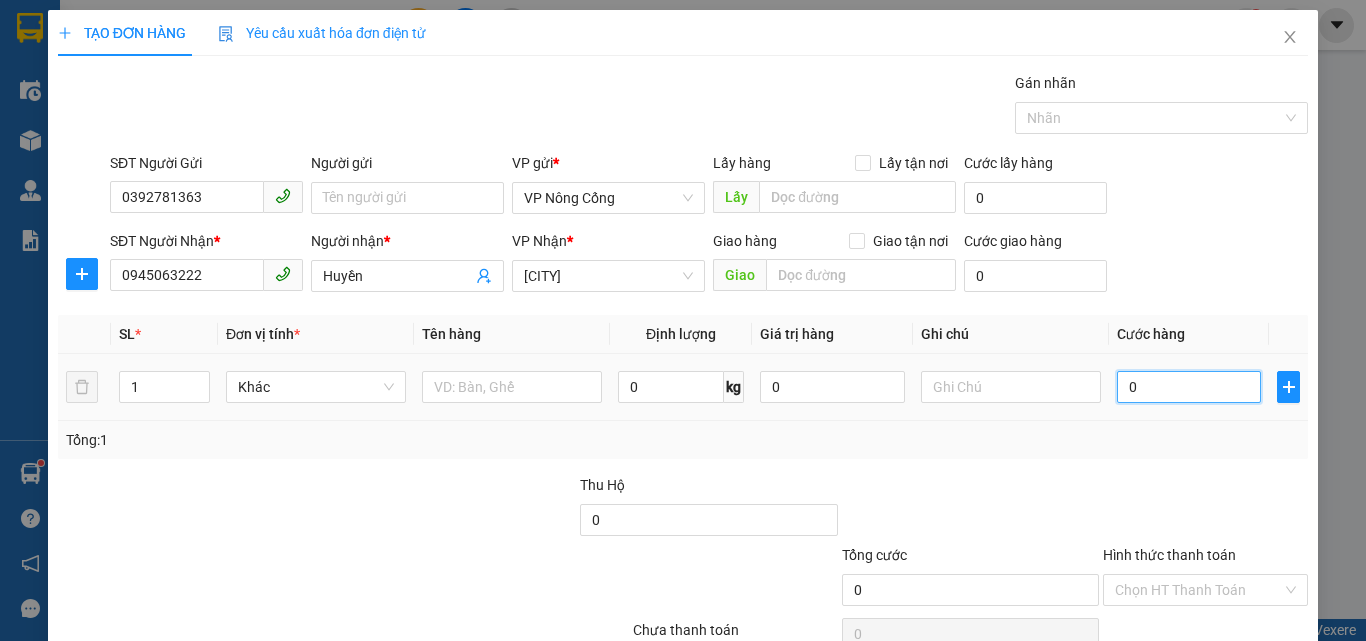 type on "5" 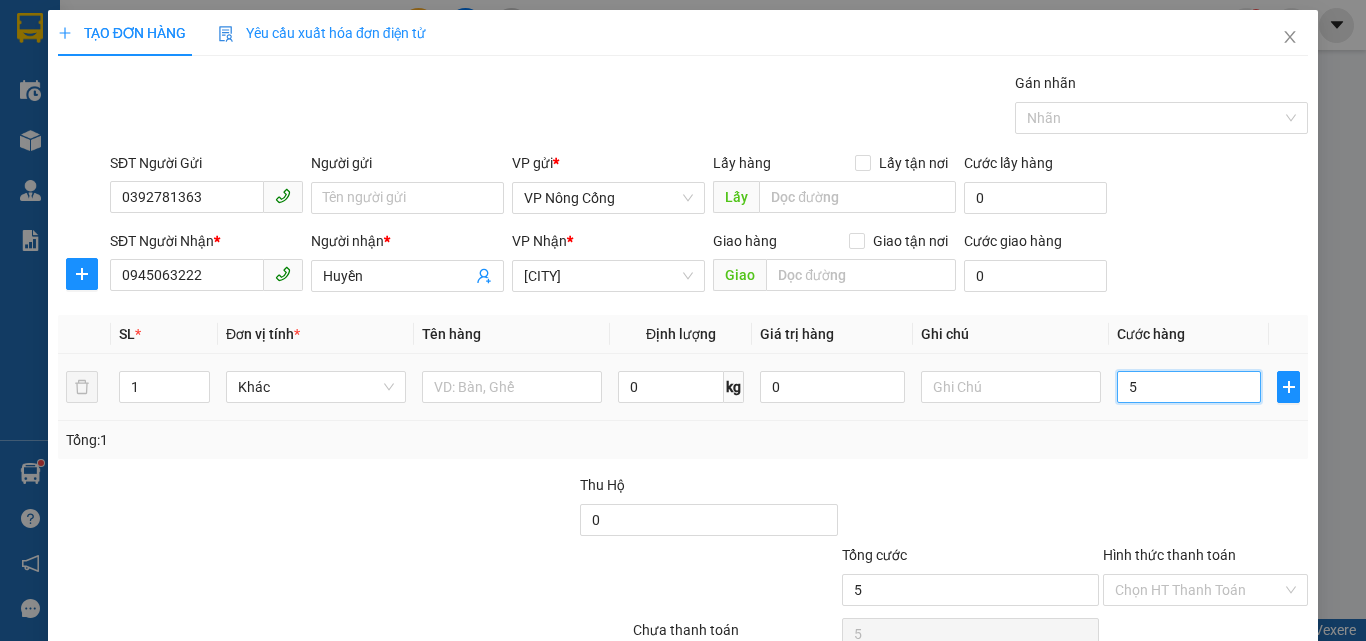 type on "50" 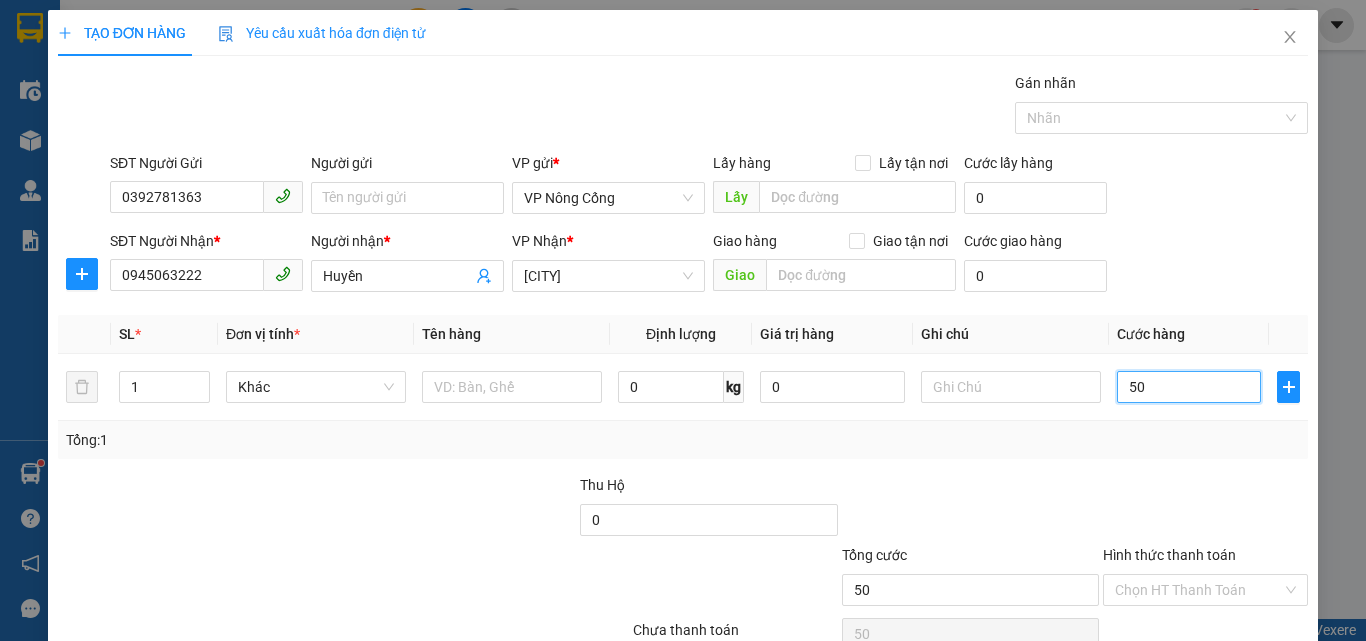 scroll, scrollTop: 99, scrollLeft: 0, axis: vertical 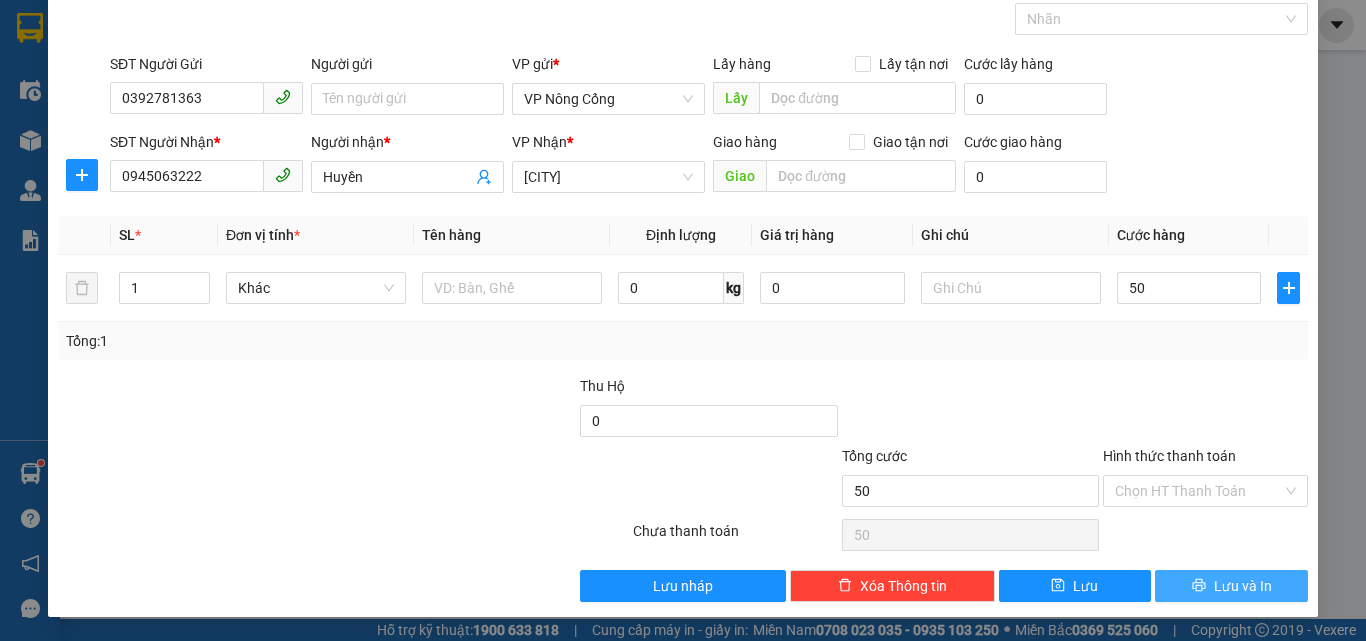 type on "50.000" 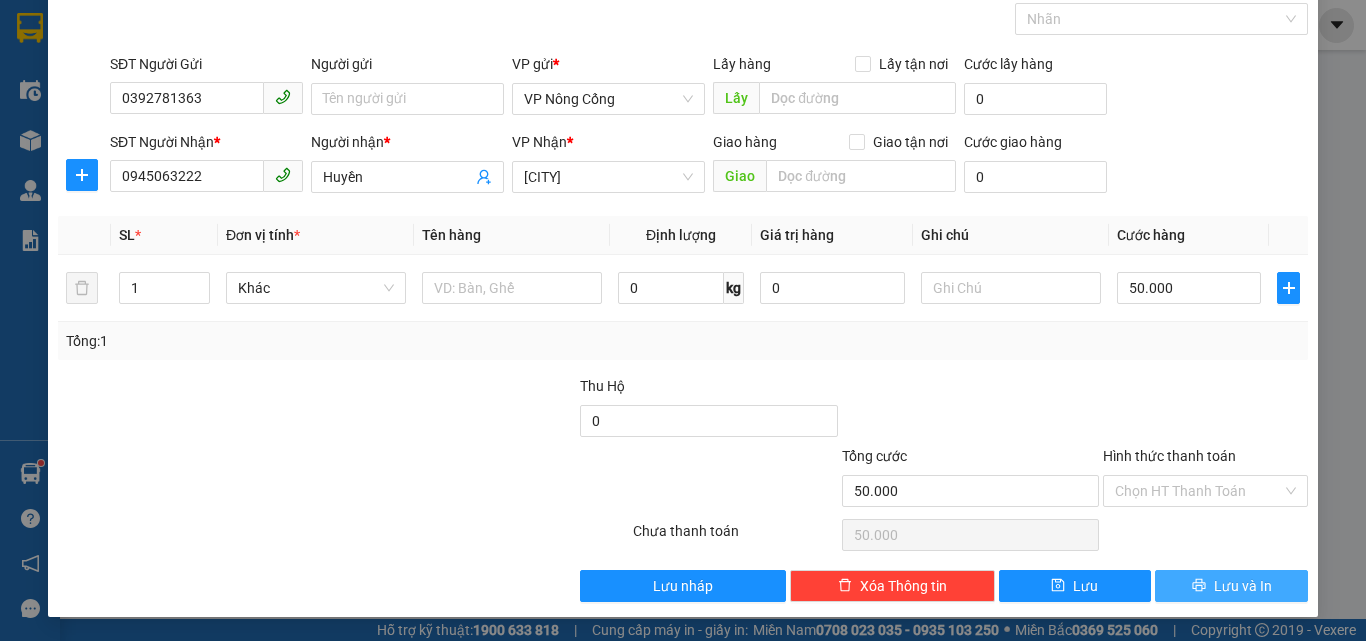 click on "Lưu và In" at bounding box center (1231, 586) 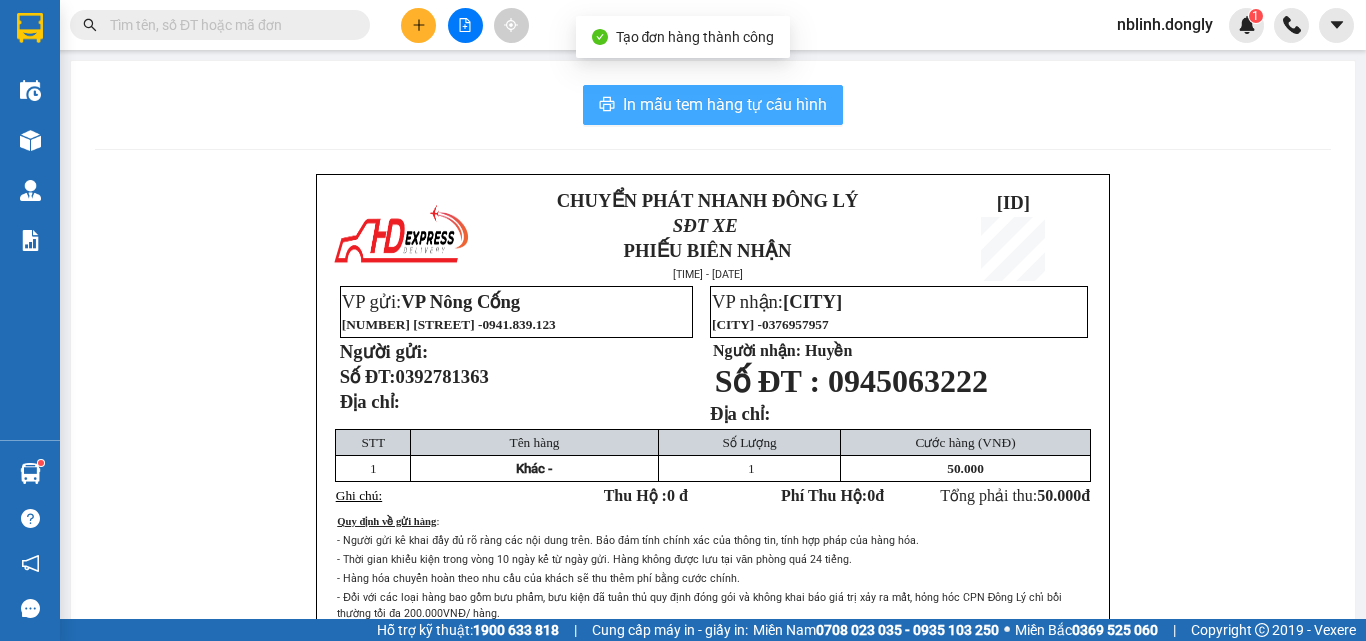 click on "In mẫu tem hàng tự cấu hình" at bounding box center (725, 104) 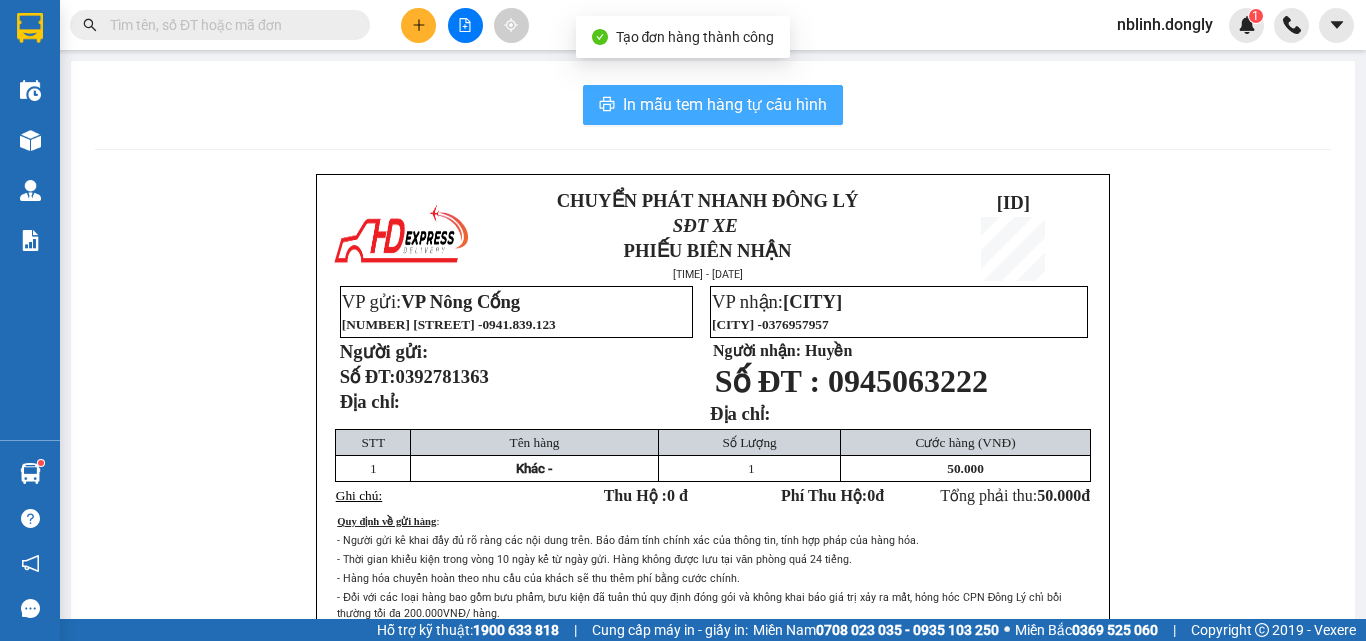 scroll, scrollTop: 0, scrollLeft: 0, axis: both 